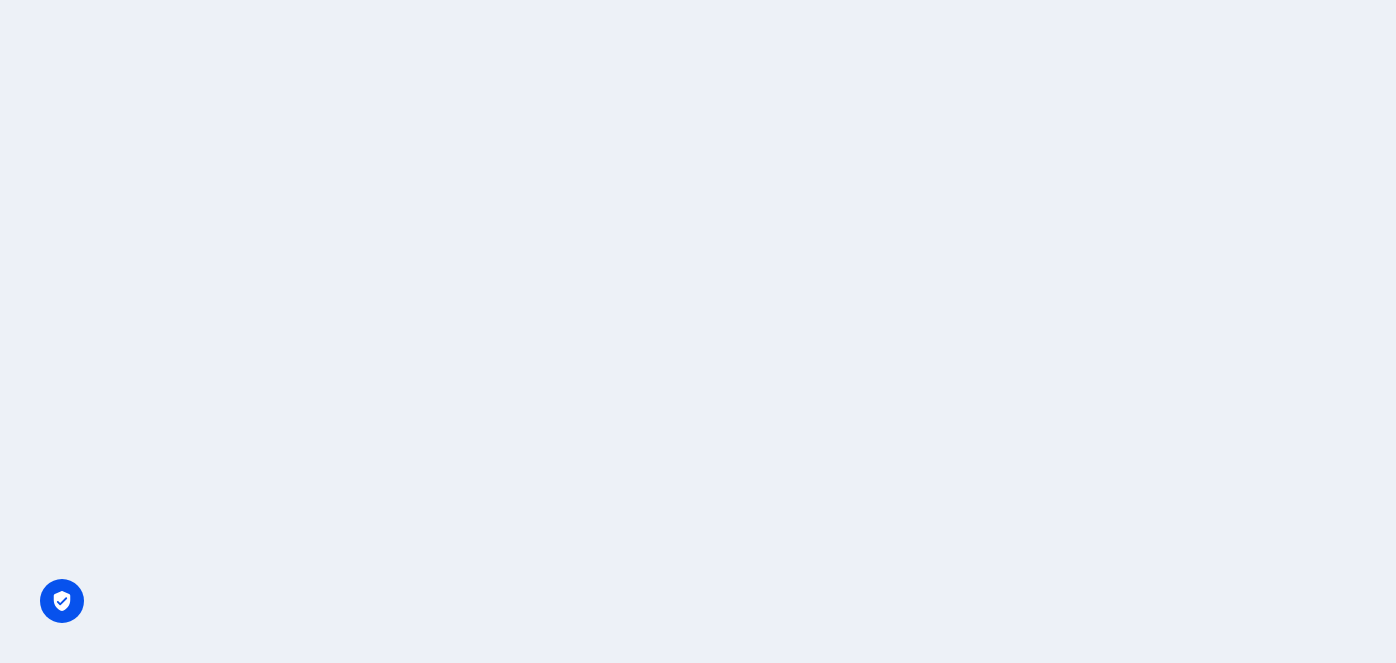 scroll, scrollTop: 0, scrollLeft: 0, axis: both 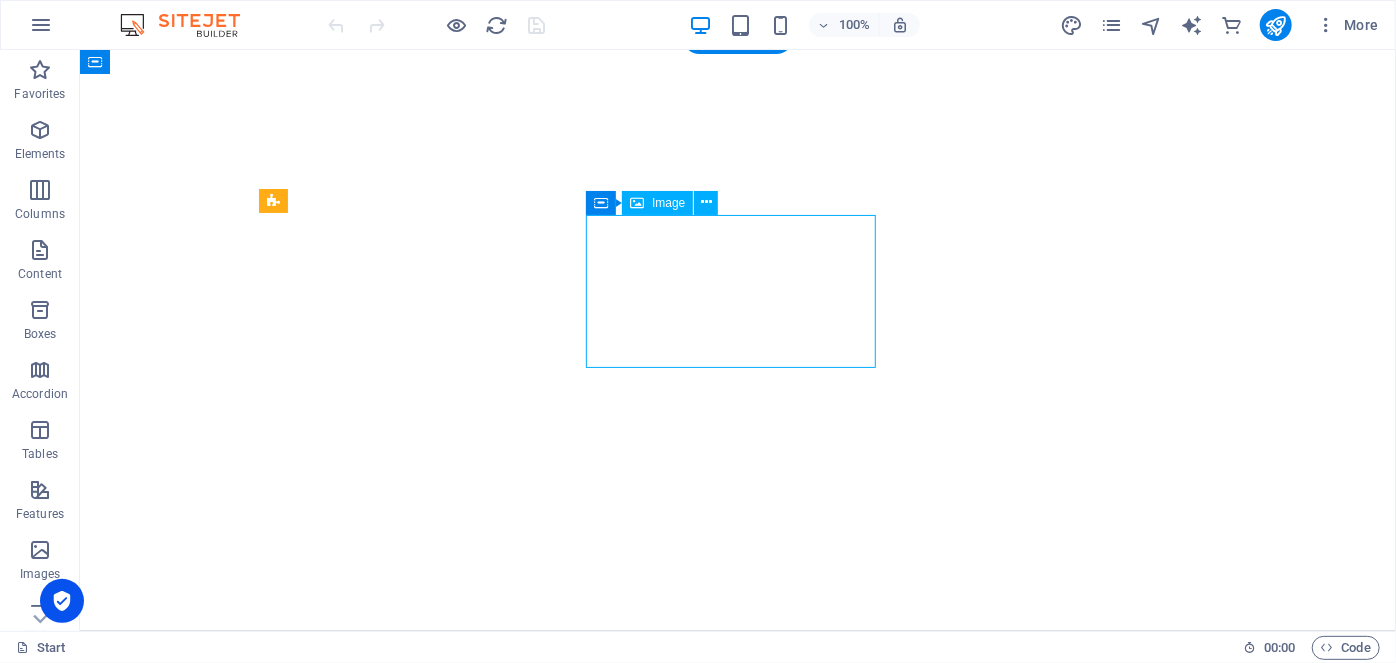 select on "%" 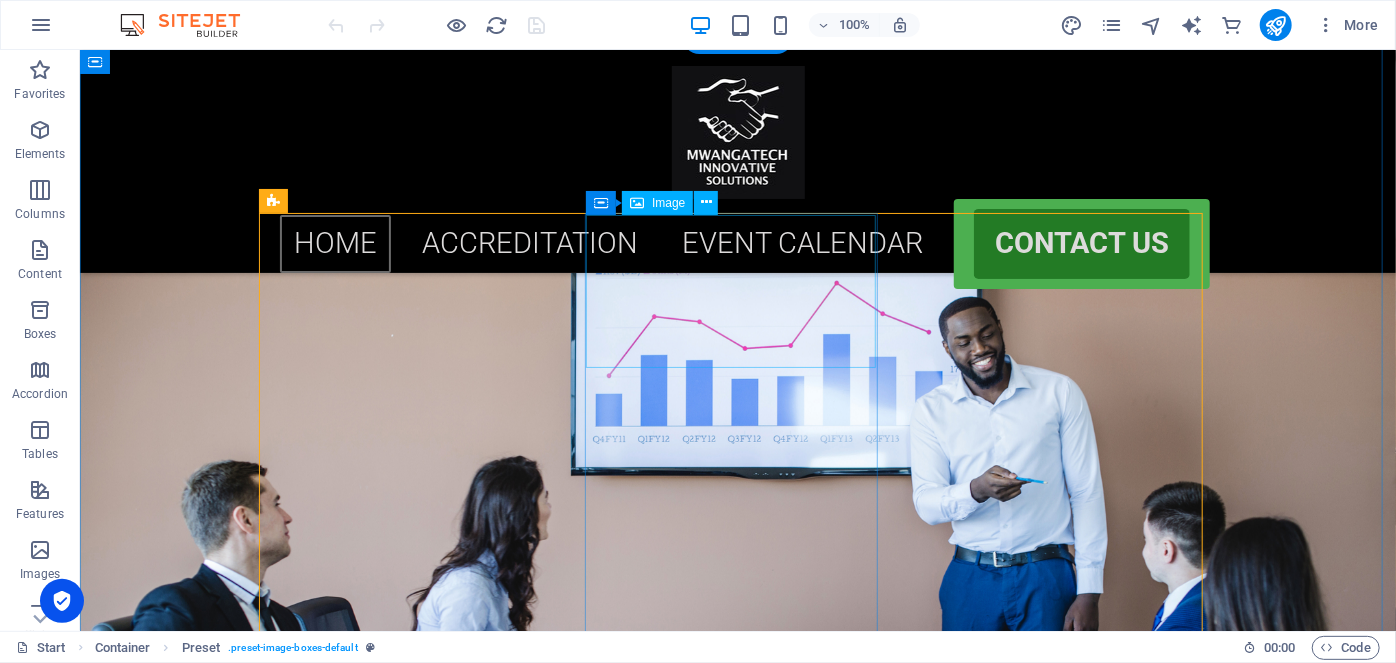 scroll, scrollTop: 875, scrollLeft: 0, axis: vertical 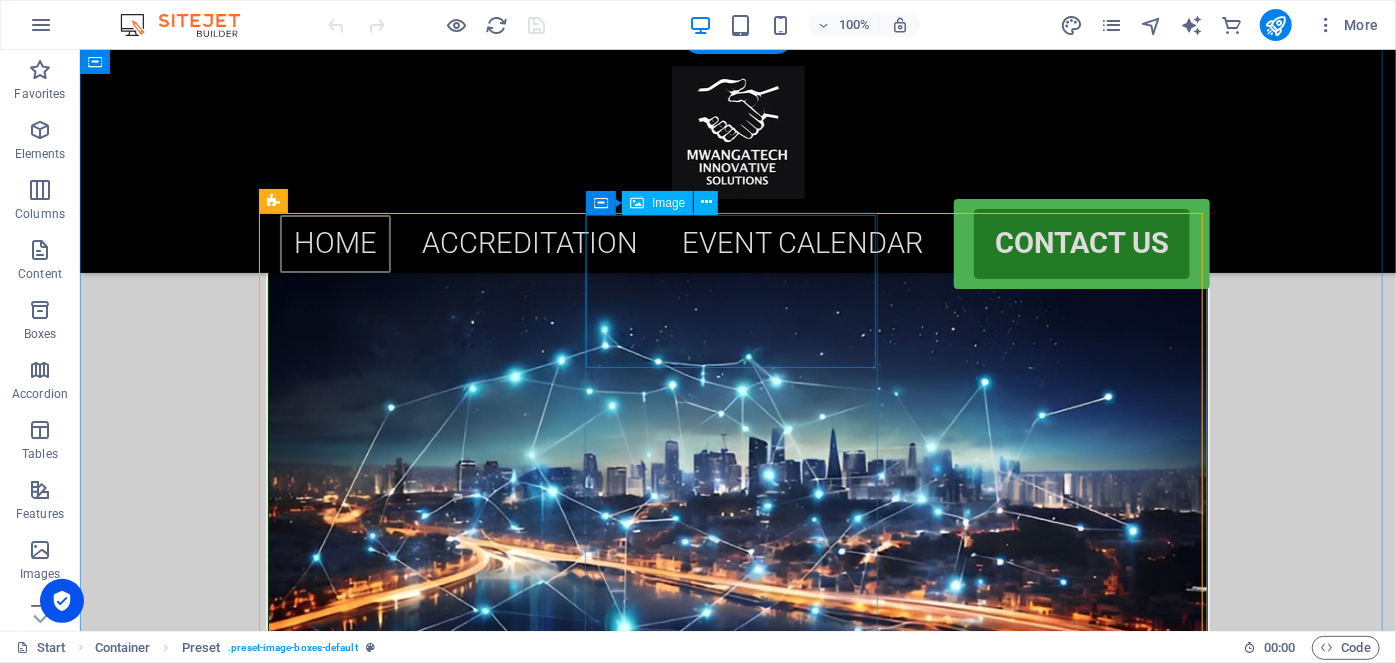 click at bounding box center [737, 1173] 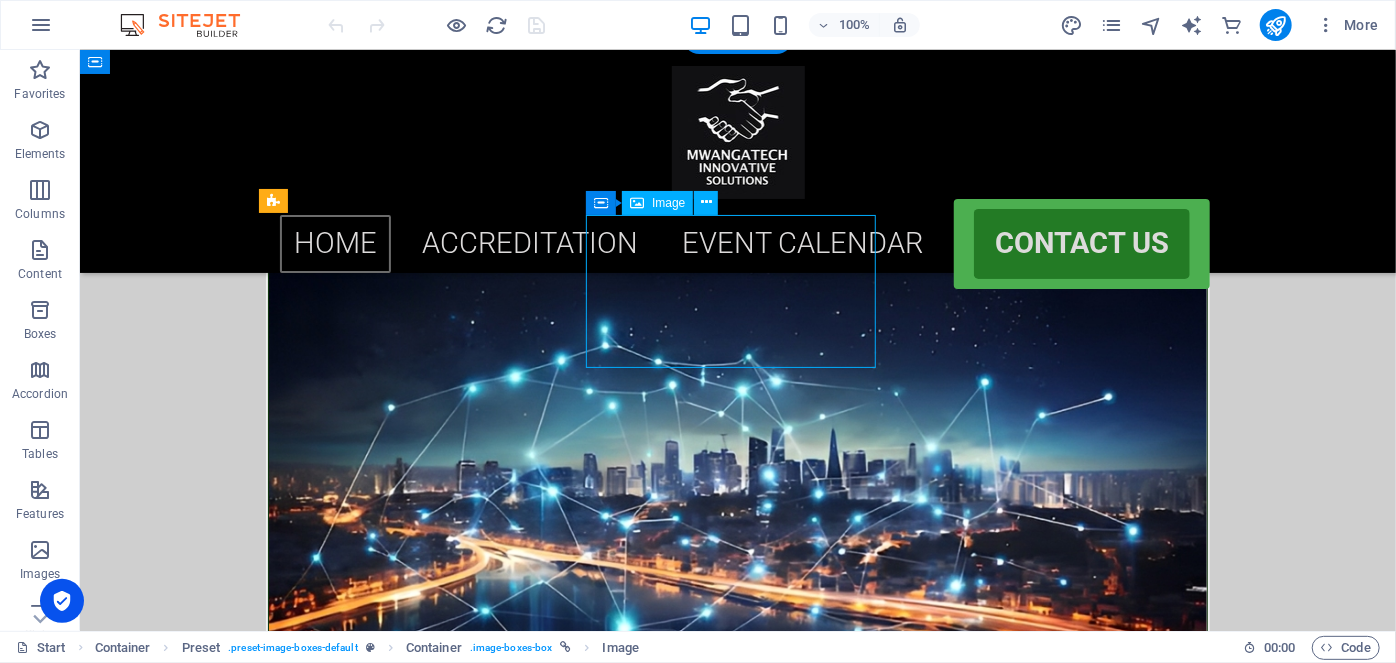 click at bounding box center (737, 1173) 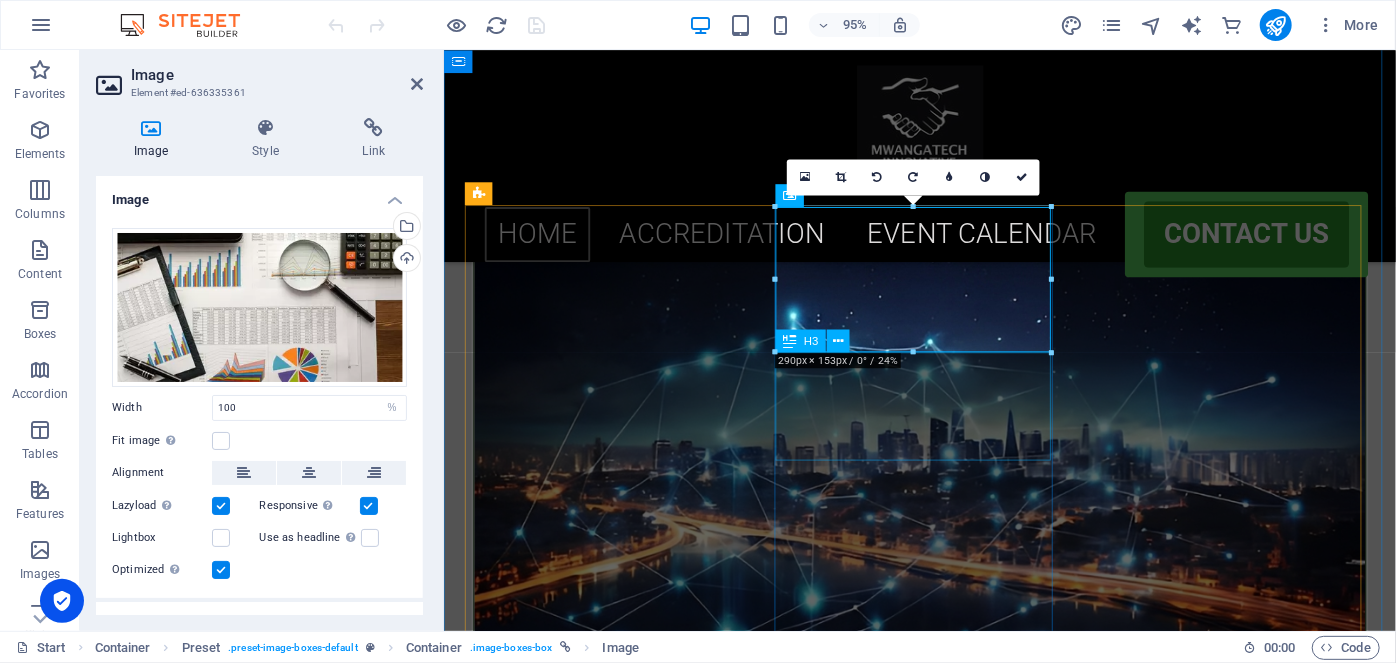 click on "advanced claims management strategies" at bounding box center (944, 1448) 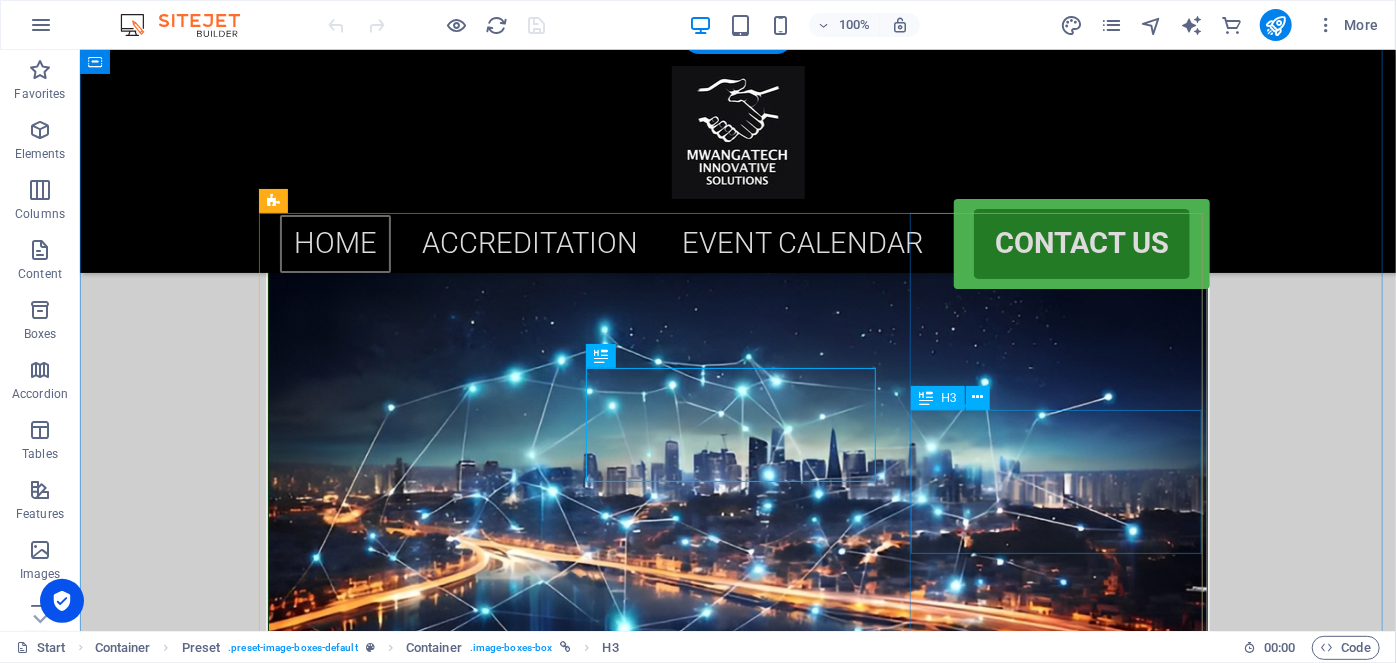 click on "Transformer Operation, Testing and Maintenance" at bounding box center [737, 2259] 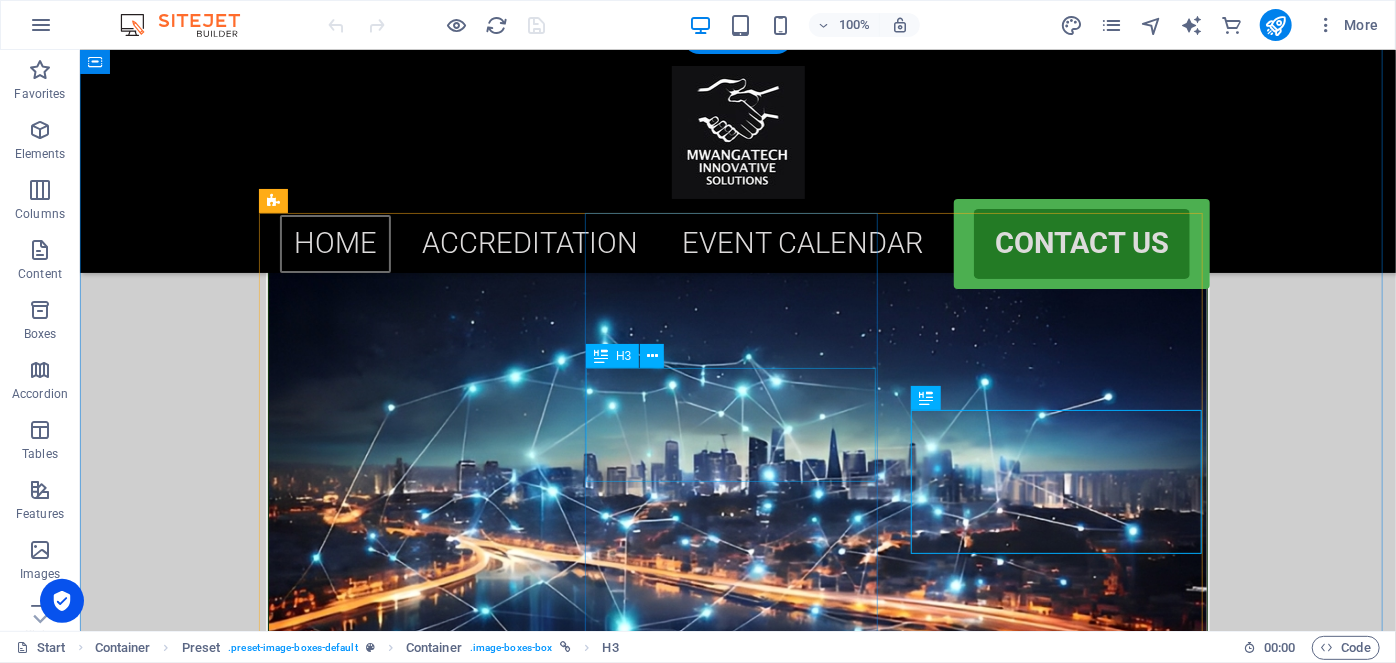 click on "advanced claims management strategies" at bounding box center [737, 1447] 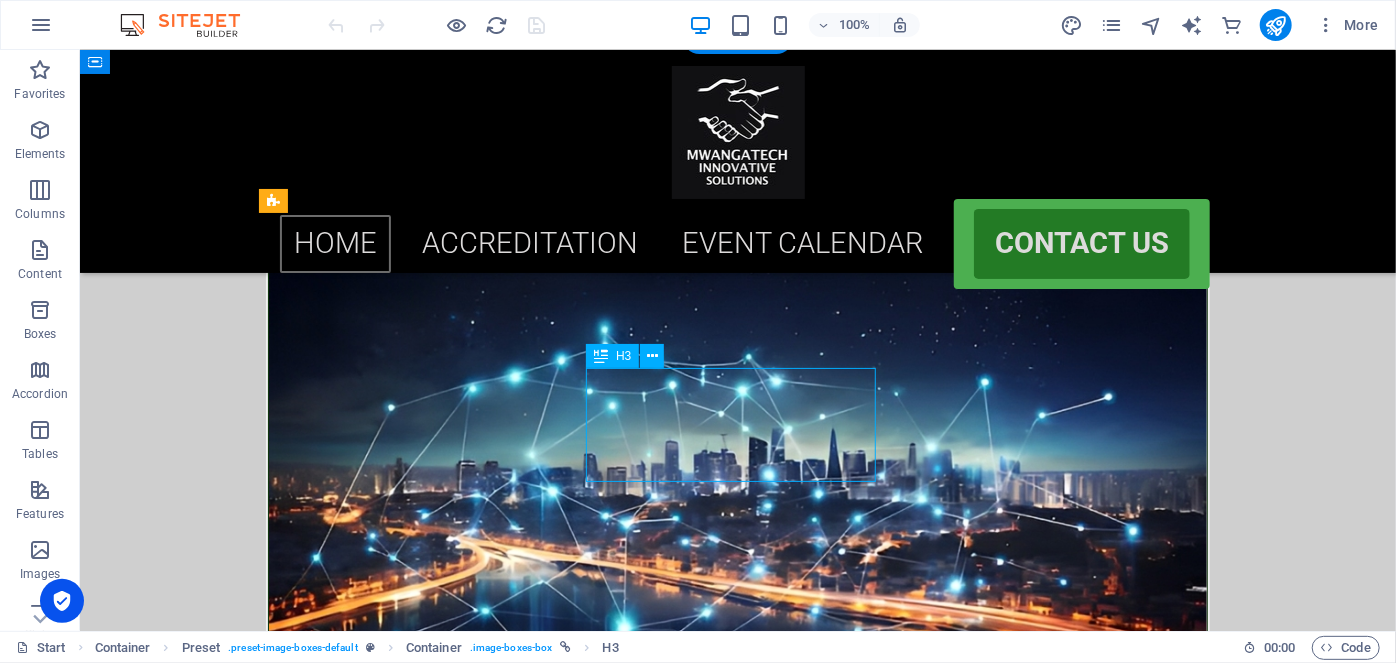 click on "advanced claims management strategies" at bounding box center (737, 1447) 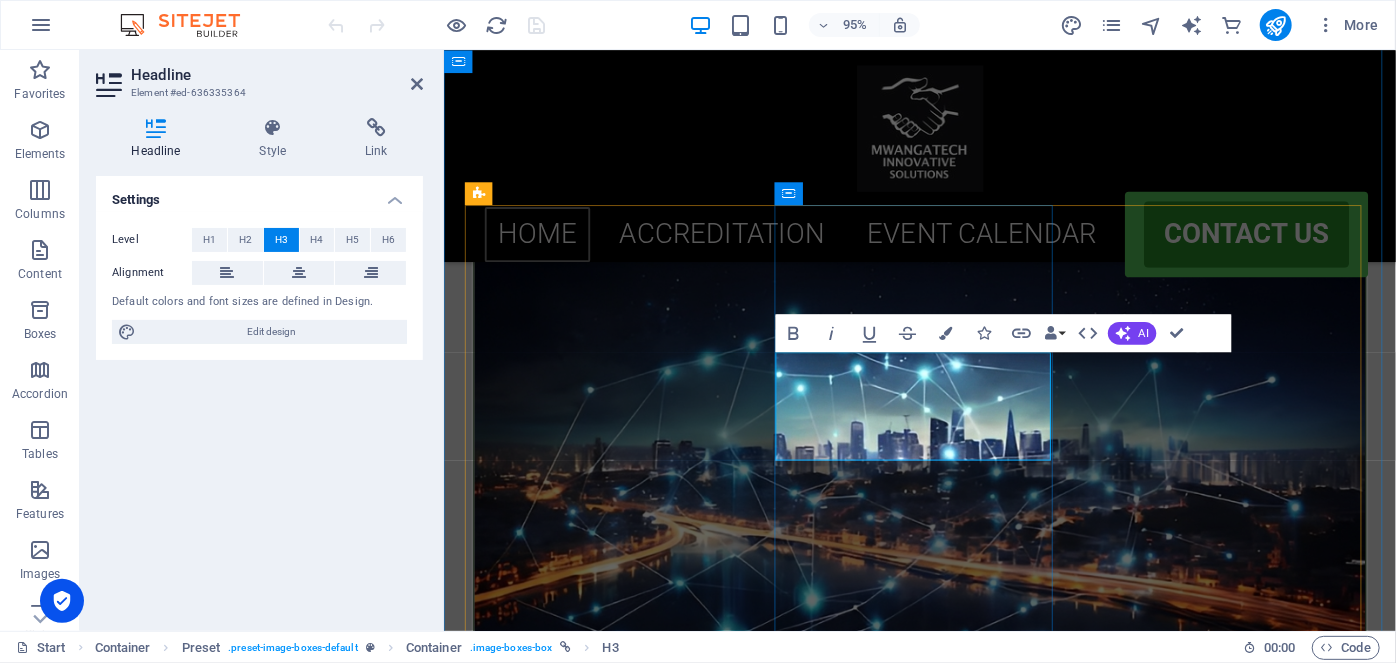 click on "advanced claims management strategies" at bounding box center (944, 1460) 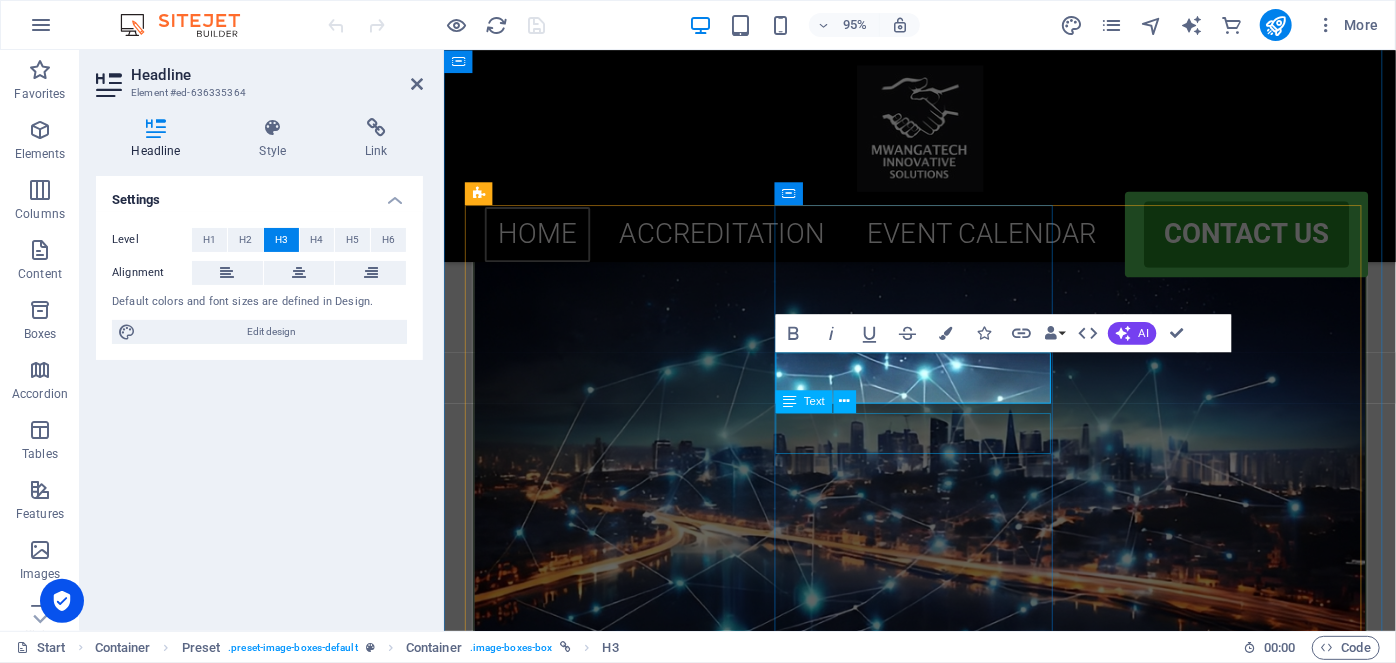 type 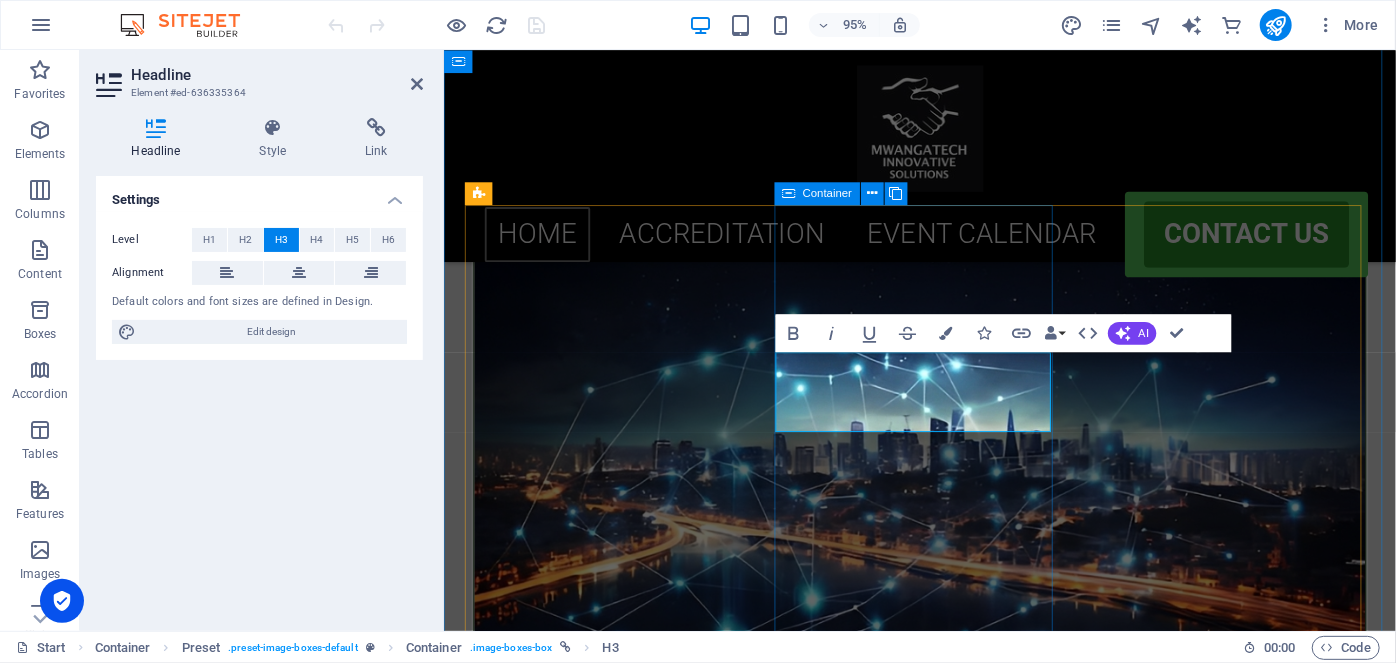 click on "​RE5 MAStery Workshop  [DATE] - [DATE]  09:00 am - 05:00 pm [GEOGRAPHIC_DATA] ([GEOGRAPHIC_DATA])" at bounding box center [944, 1255] 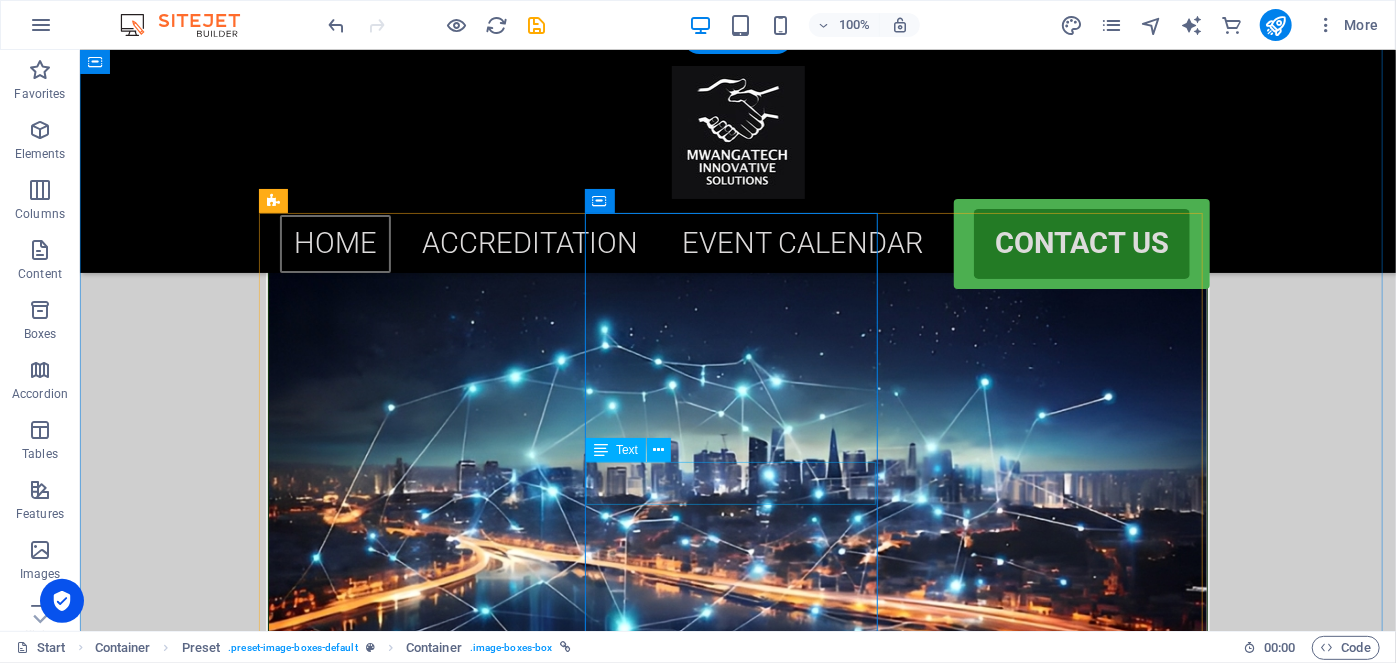 click on "[DATE] - [DATE]  09:00 am - 05:00 pm" at bounding box center [737, 1505] 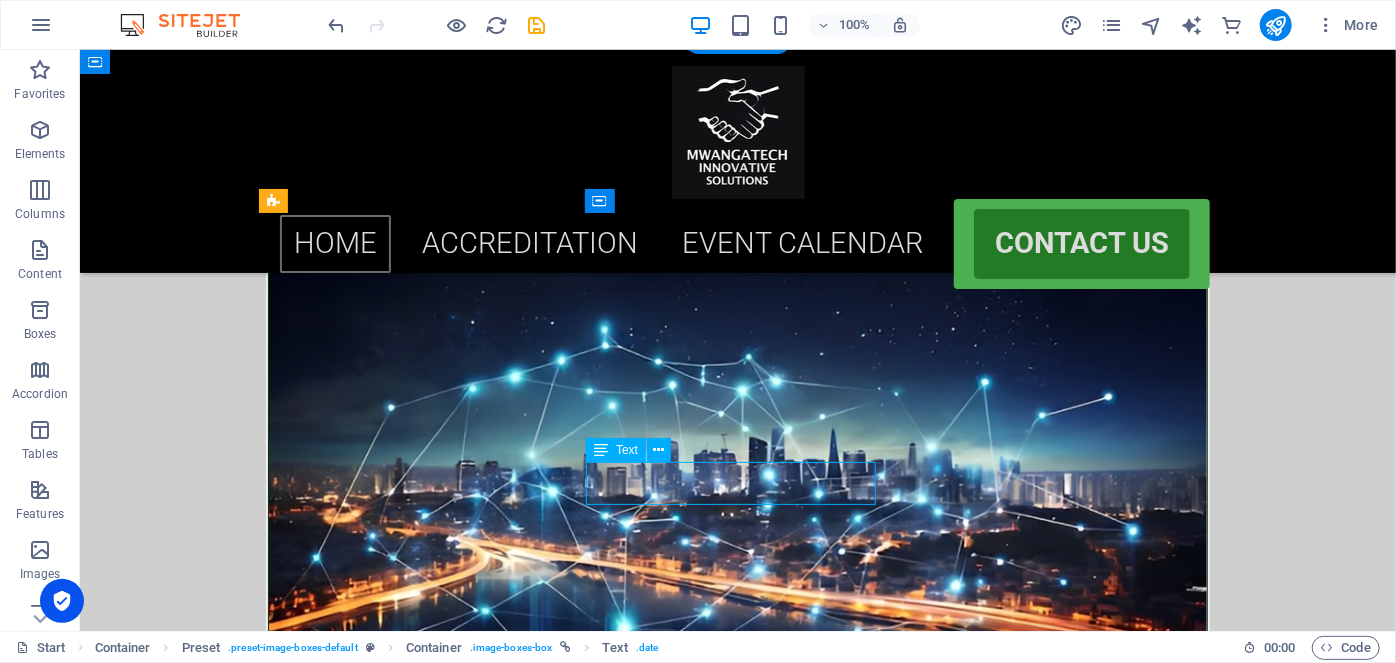click on "[DATE] - [DATE]  09:00 am - 05:00 pm" at bounding box center (737, 1505) 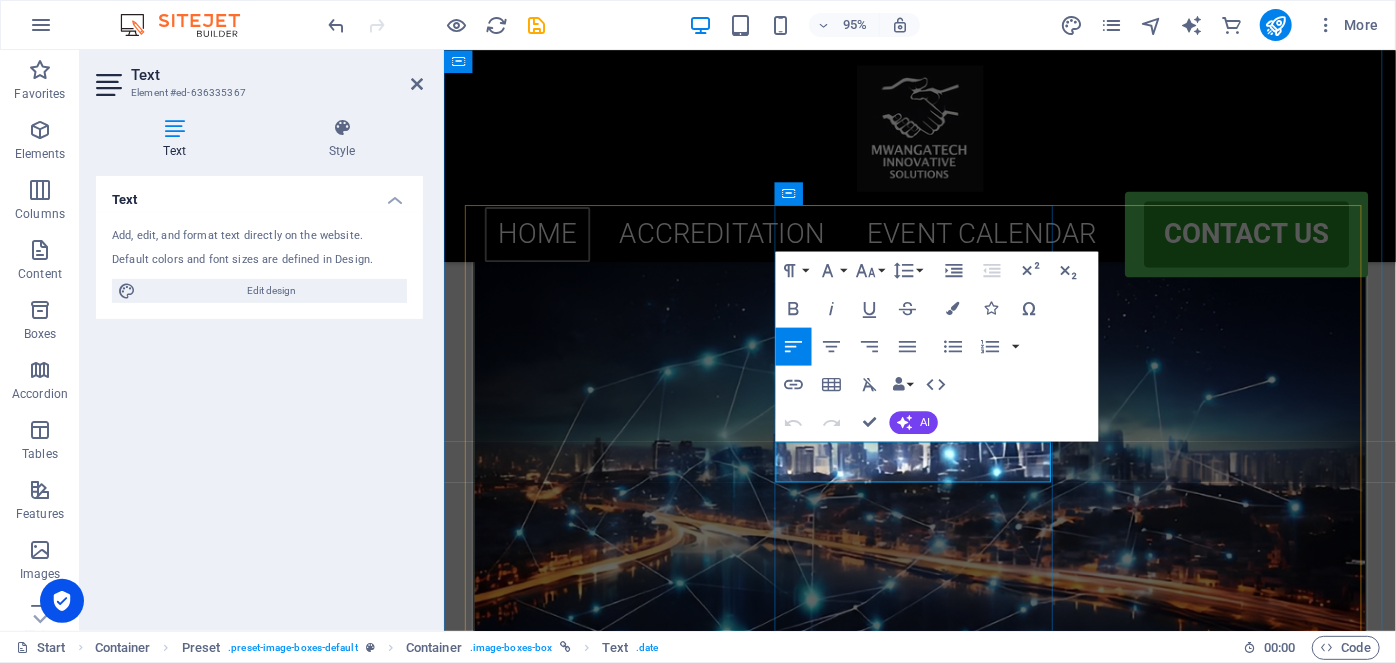 click on "[DATE] - [DATE]" at bounding box center (944, 1496) 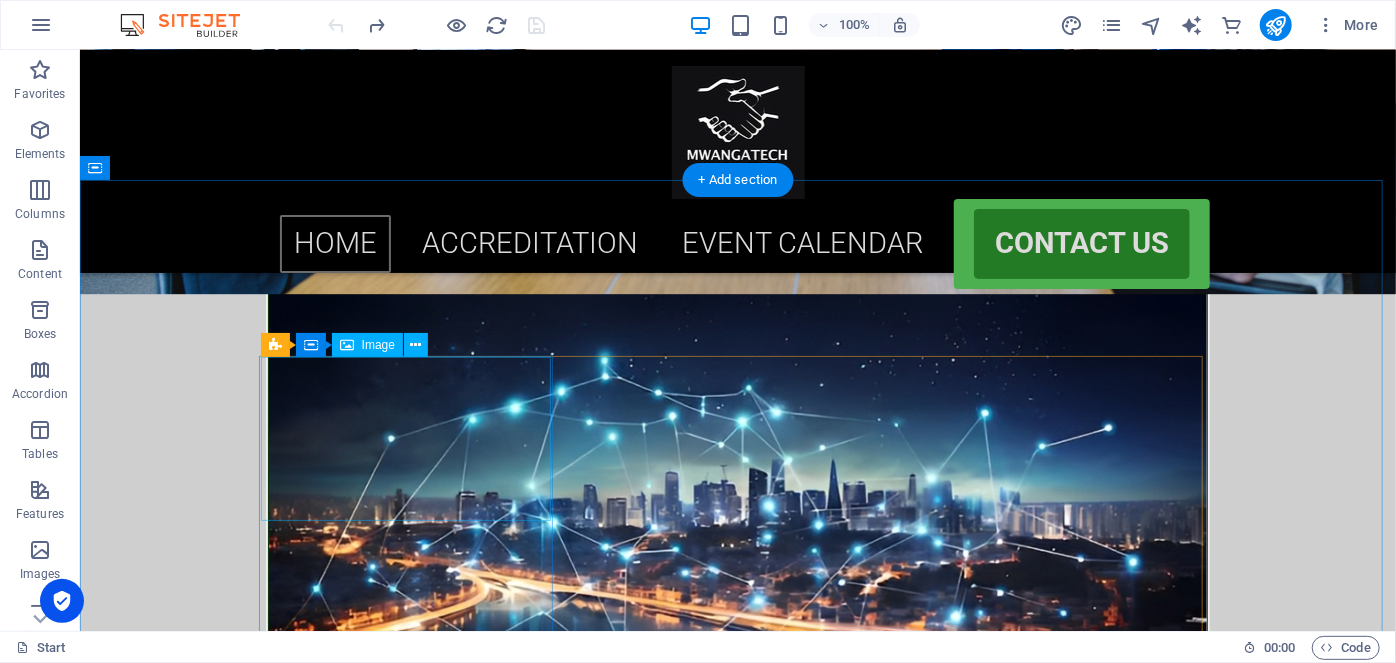 scroll, scrollTop: 849, scrollLeft: 0, axis: vertical 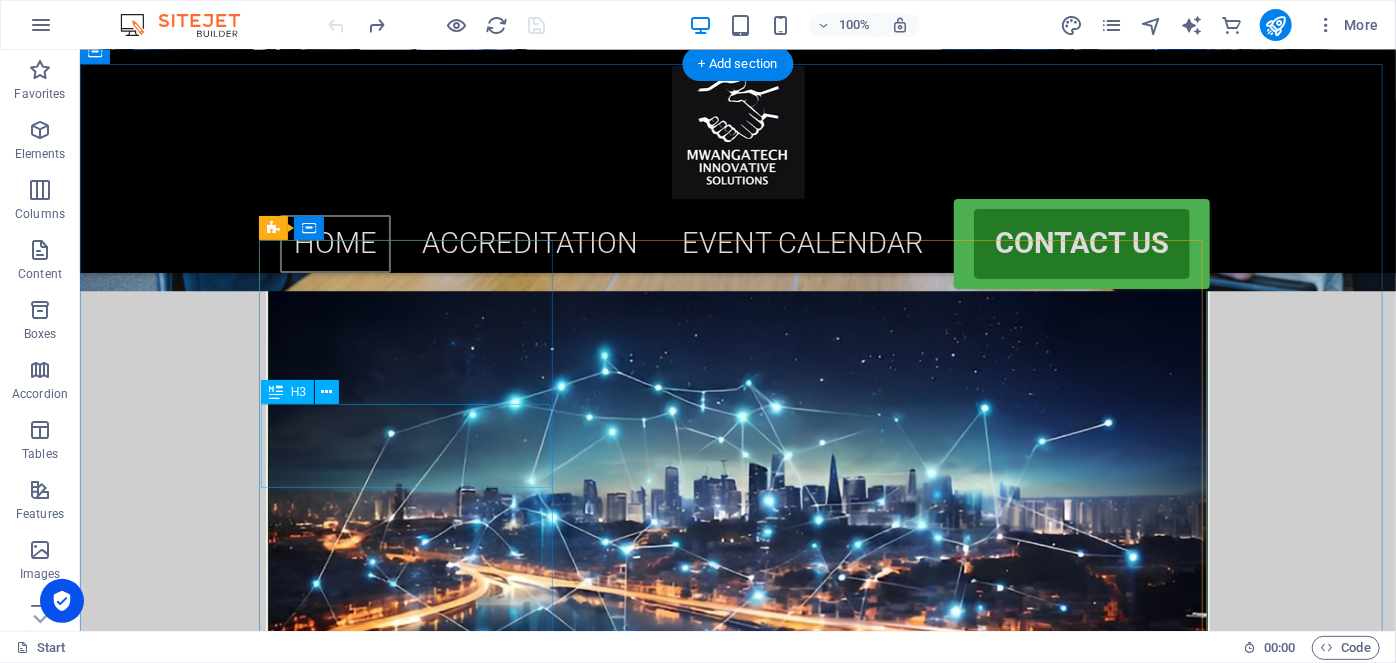 click on "AI IN THE BUILT ENVIRoment" at bounding box center (737, 796) 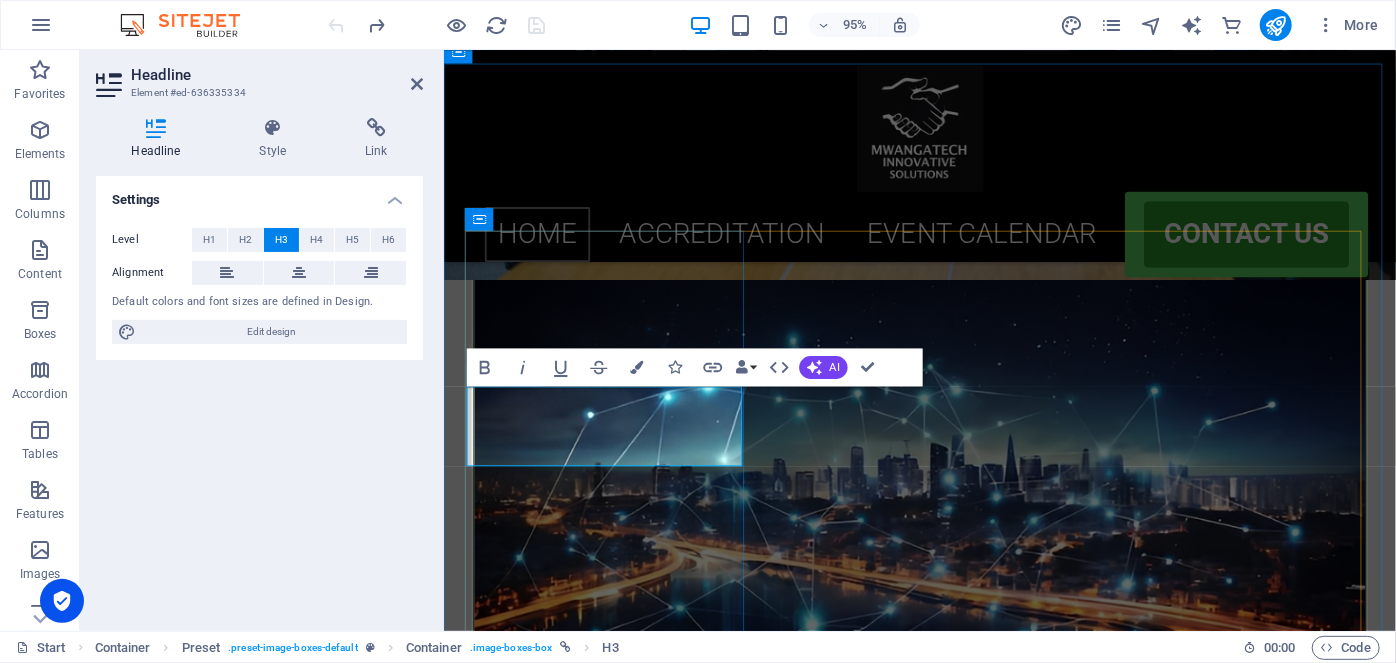 click on "AI IN THE BUILT ENVIRoment" at bounding box center [944, 809] 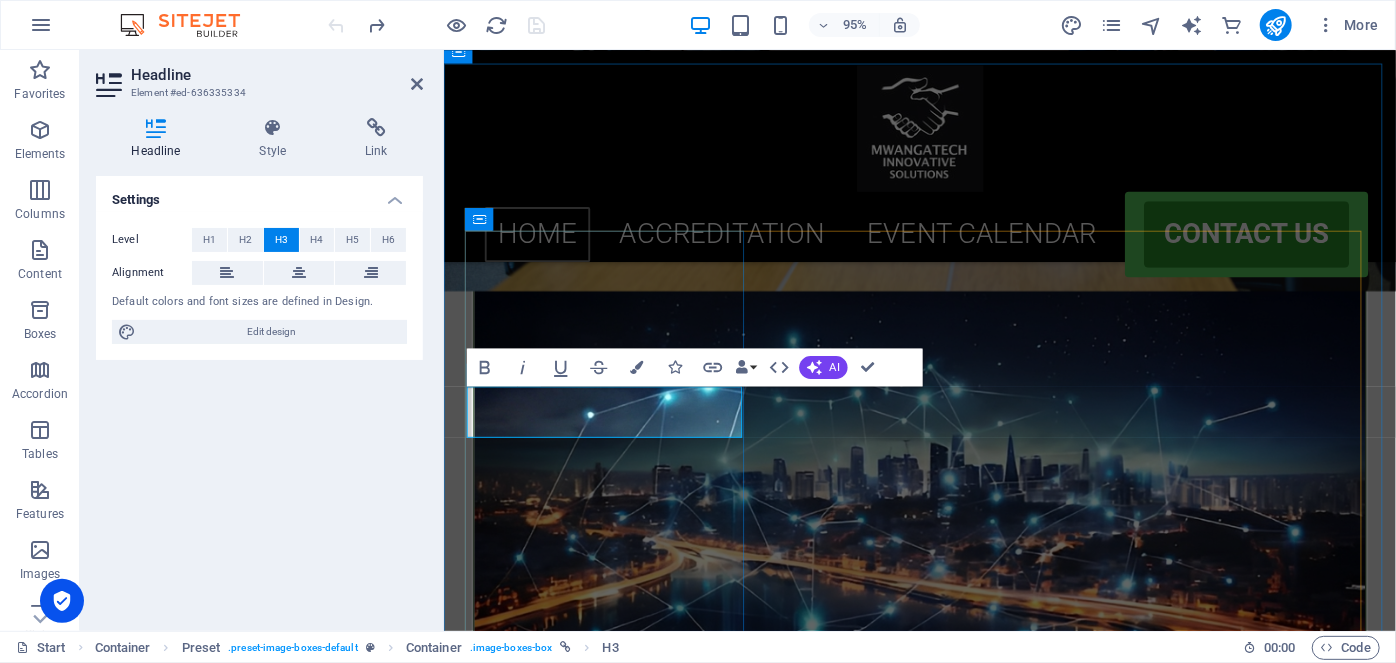 type 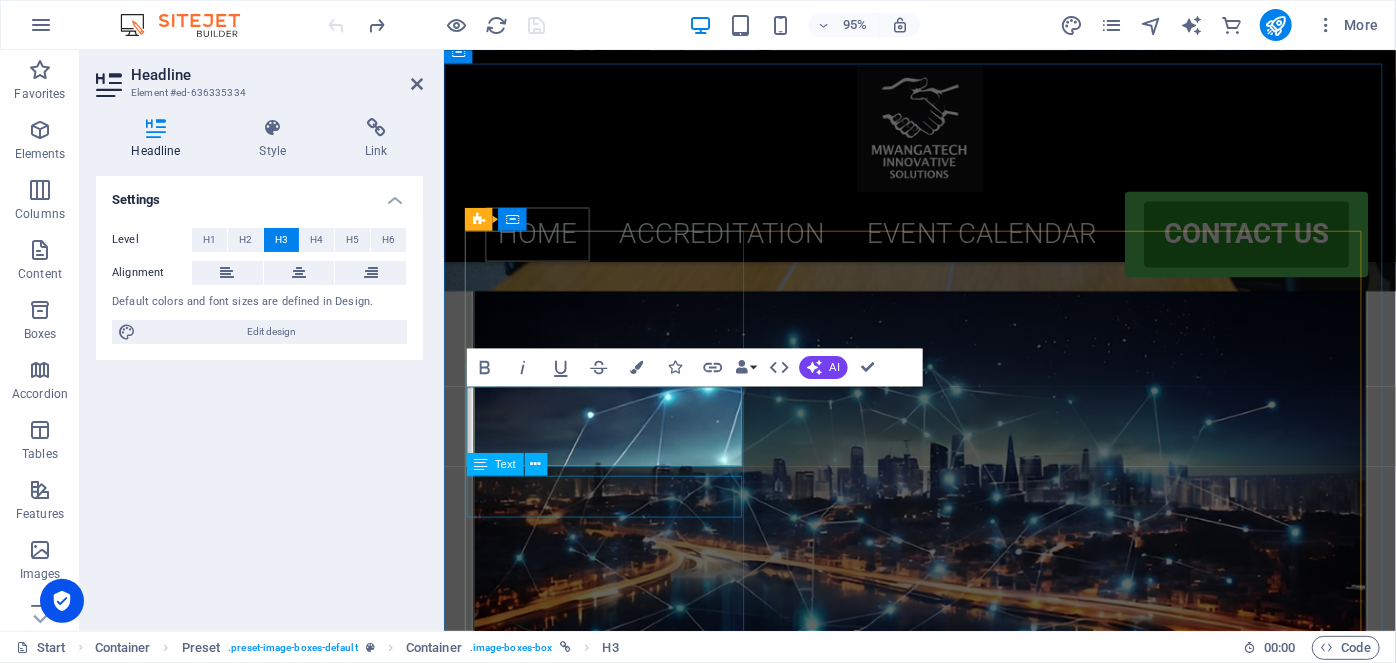 click on "[DATE]   08:00 am - 04:30 pm" at bounding box center [944, 855] 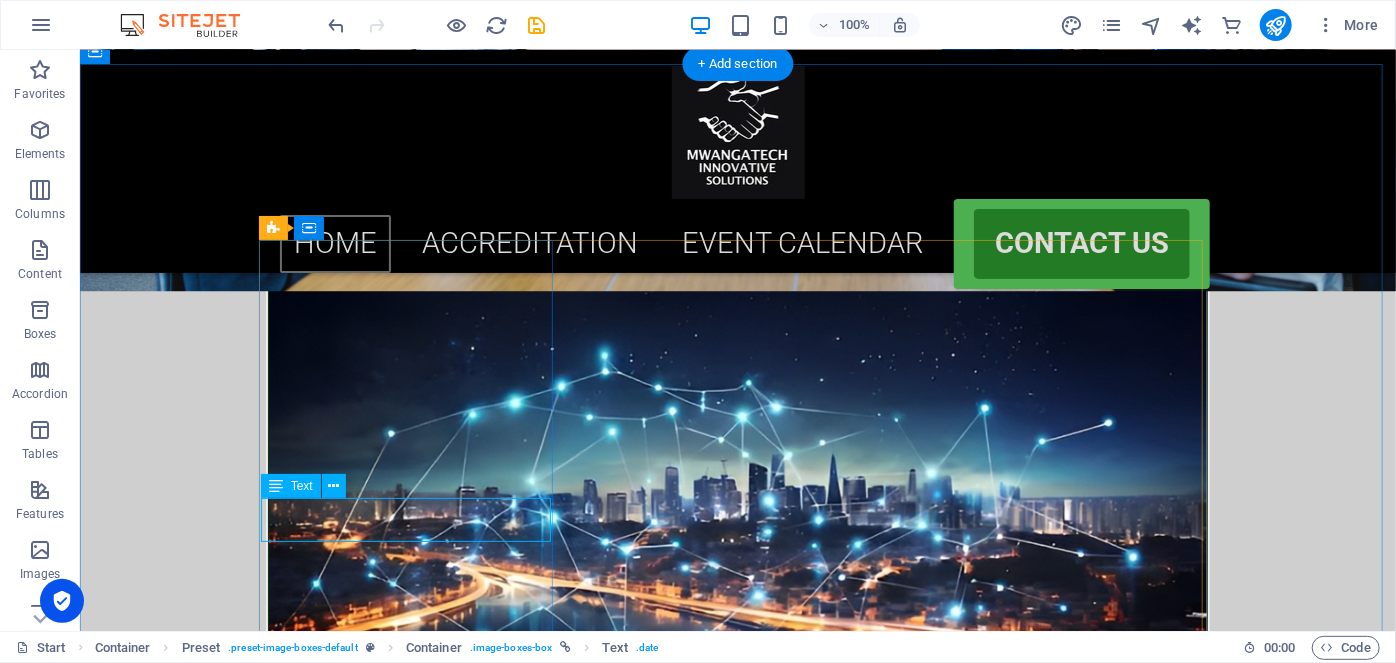 click on "[DATE]   08:00 am - 04:30 pm" at bounding box center [737, 854] 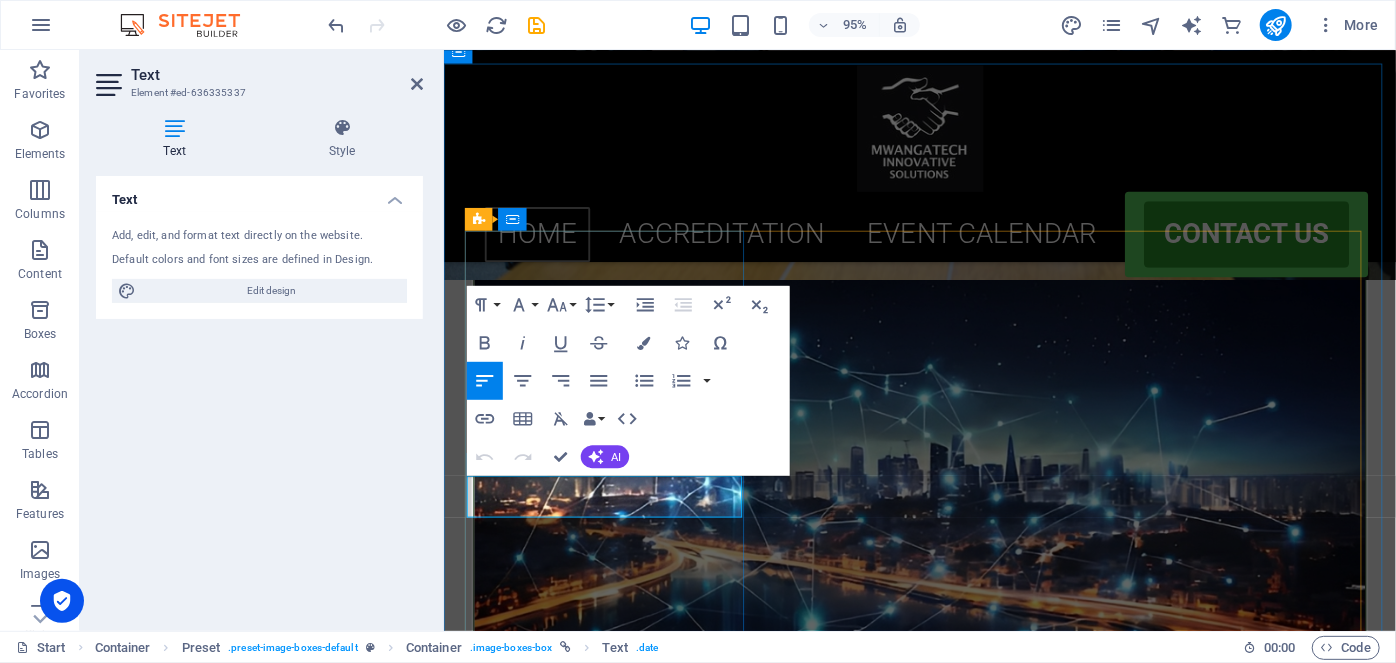 click on "[DATE]" at bounding box center [944, 845] 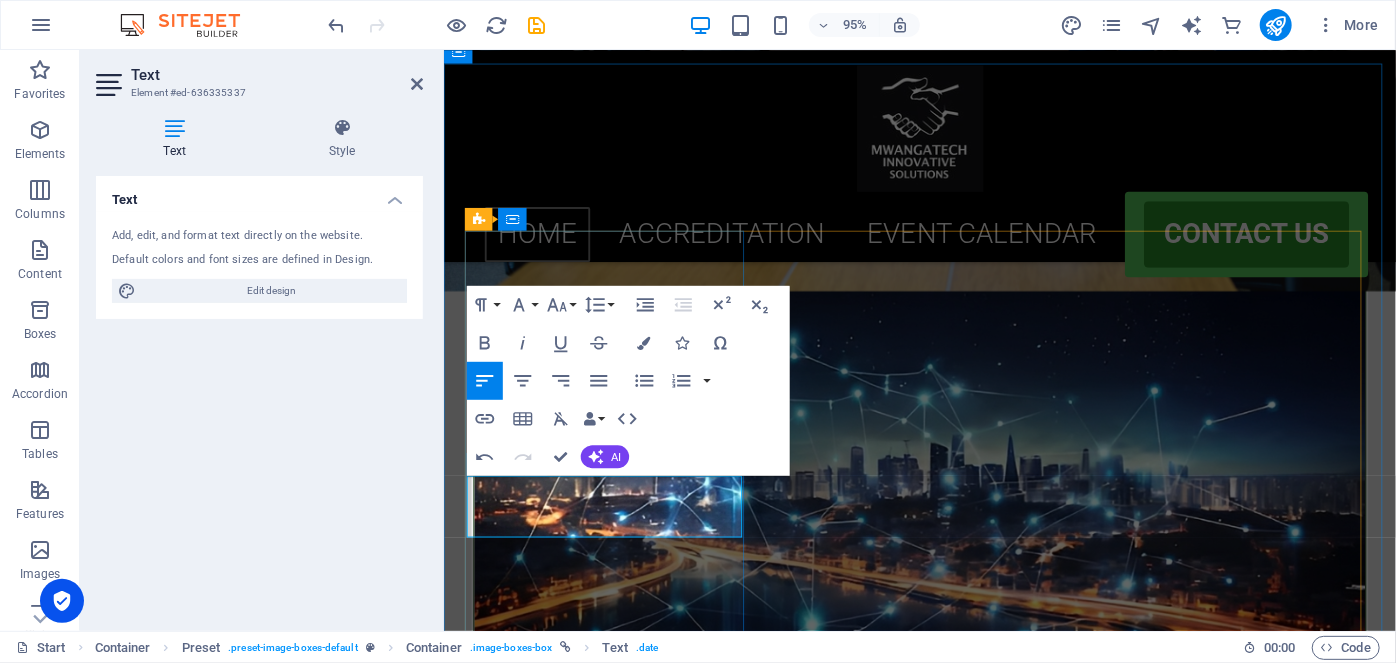 click on "[DATE] -  [DATE]" at bounding box center (944, 845) 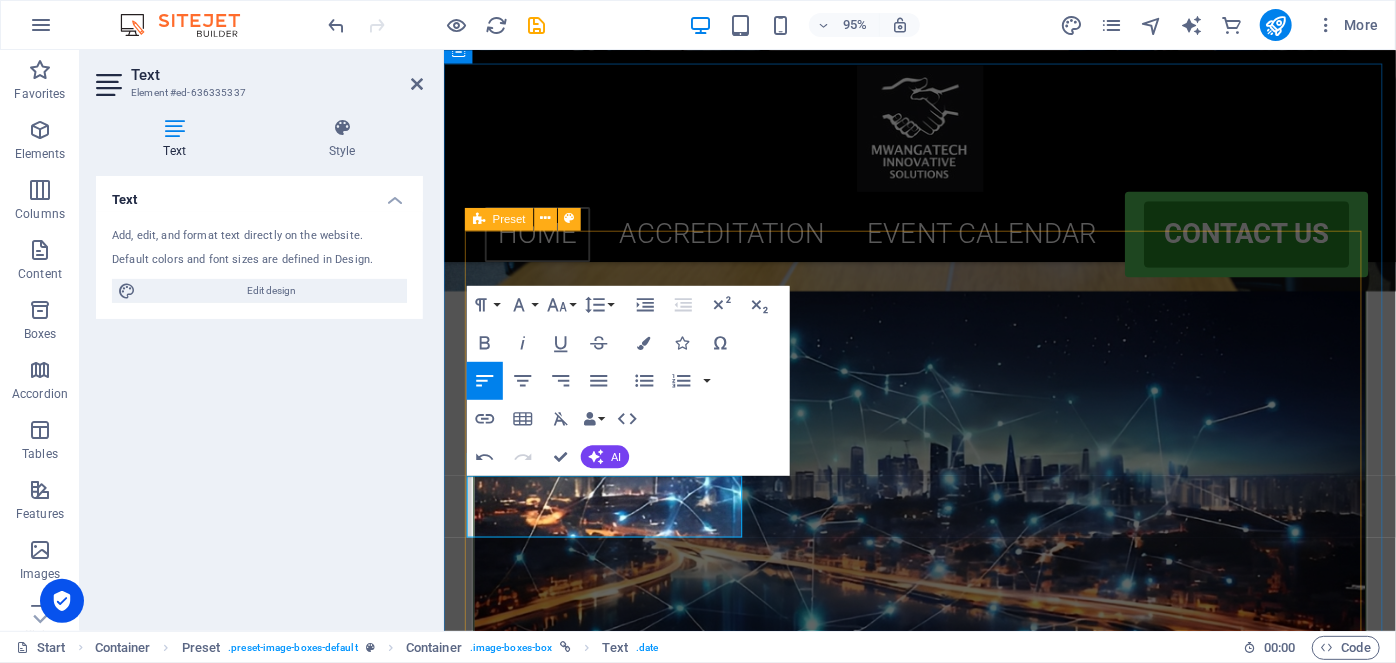 click on "RE5 Mastery Workshop  [DATE] - [DATE]   08:00 am - 04:30 pm [GEOGRAPHIC_DATA] ([GEOGRAPHIC_DATA]) advanced claims management strategies   [DATE] - [DATE]  09:00 am - 05:00 pm [GEOGRAPHIC_DATA] ([GEOGRAPHIC_DATA]) Transformer Operation, Testing and Maintenance   [DATE] - [DATE]  09:00 am - 05:00 pm [GEOGRAPHIC_DATA] ([GEOGRAPHIC_DATA]) Maintenance and Troubleshooting of UPS Systems and Battery Power Supplies  [DATE] - [DATE]  09:00 am - 05:00 pm [GEOGRAPHIC_DATA] ([GEOGRAPHIC_DATA]) financial data analytics with python  [DATE] - [DATE]  09:00 am - 05:00 pm [GEOGRAPHIC_DATA] ([GEOGRAPHIC_DATA])" at bounding box center [944, 2223] 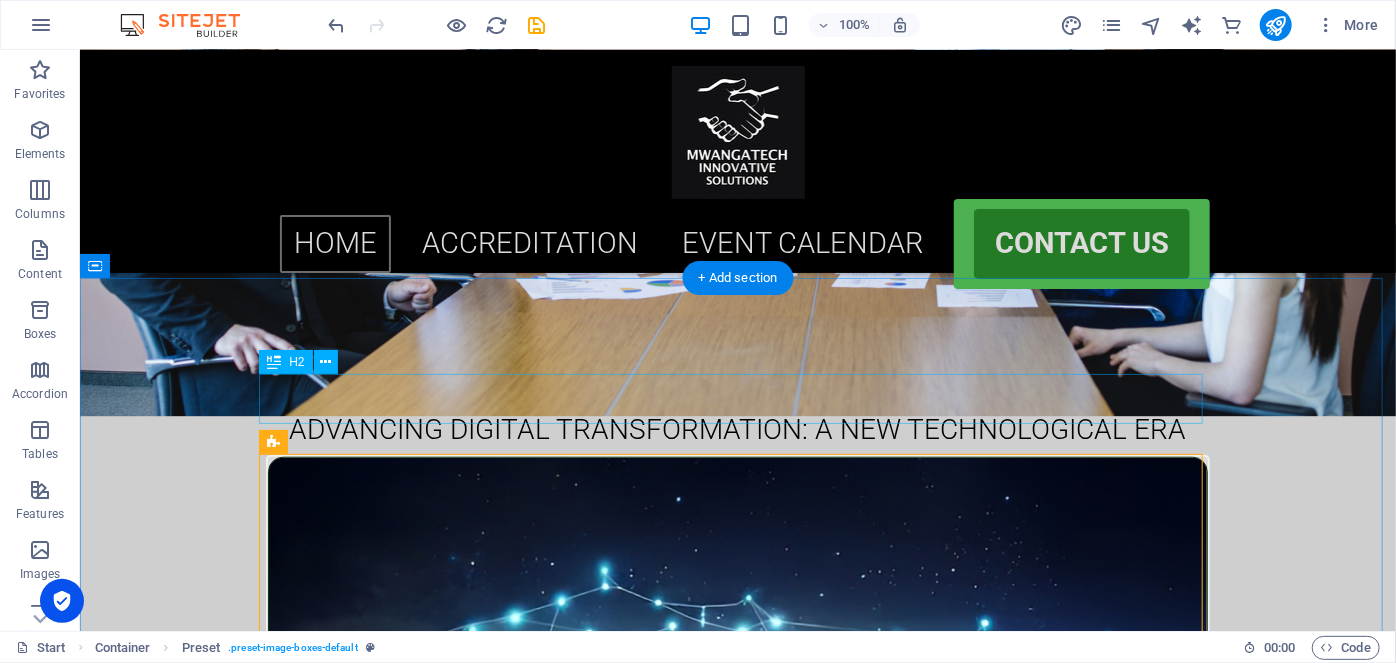 scroll, scrollTop: 622, scrollLeft: 0, axis: vertical 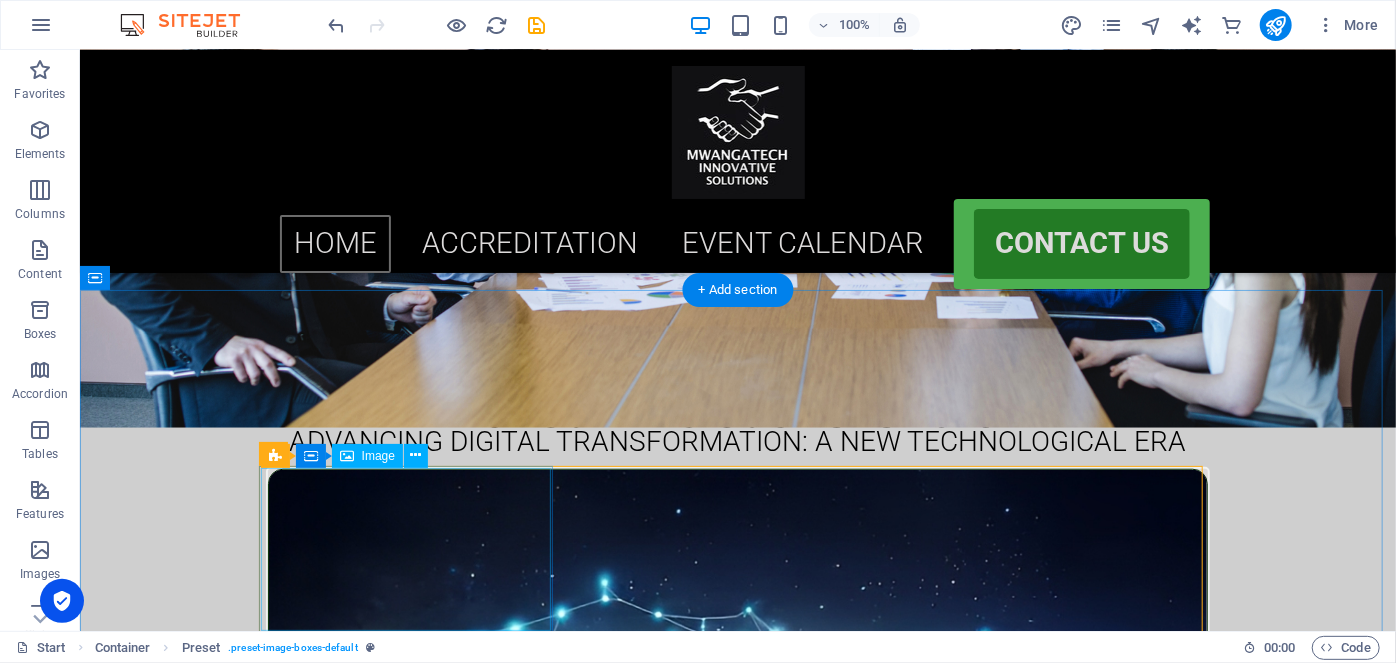 click at bounding box center (737, 732) 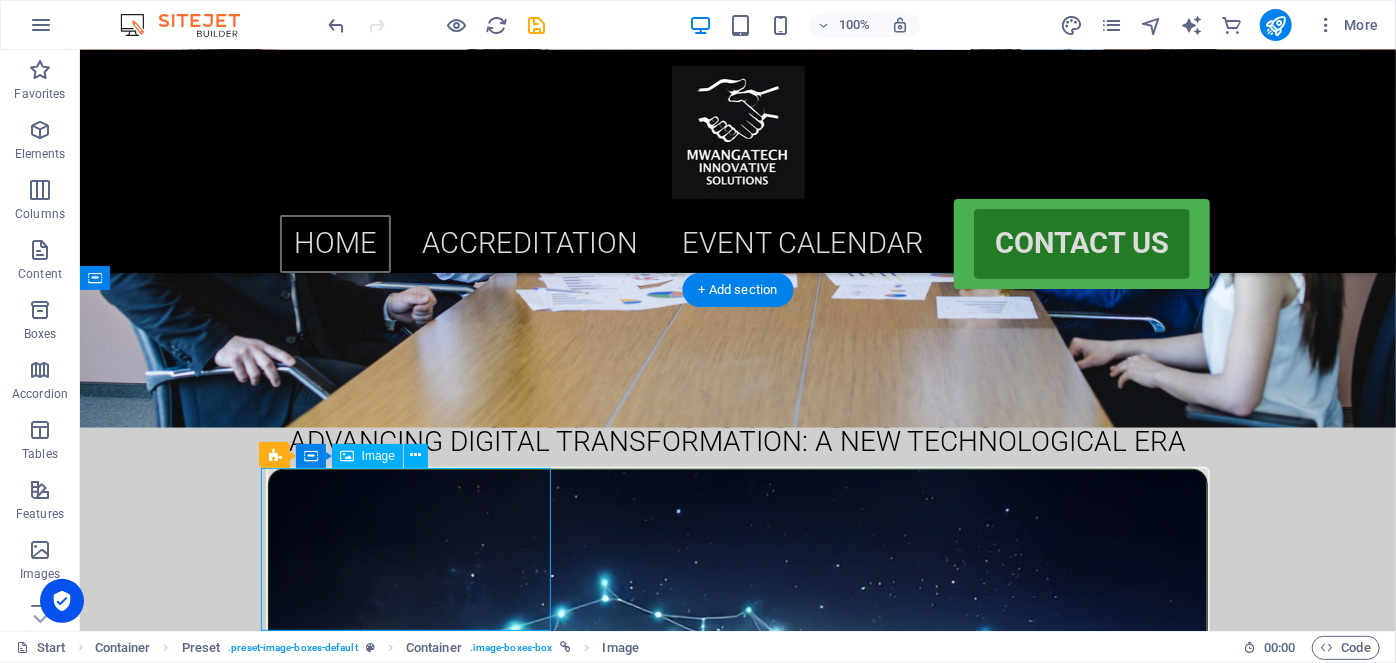 click at bounding box center [737, 732] 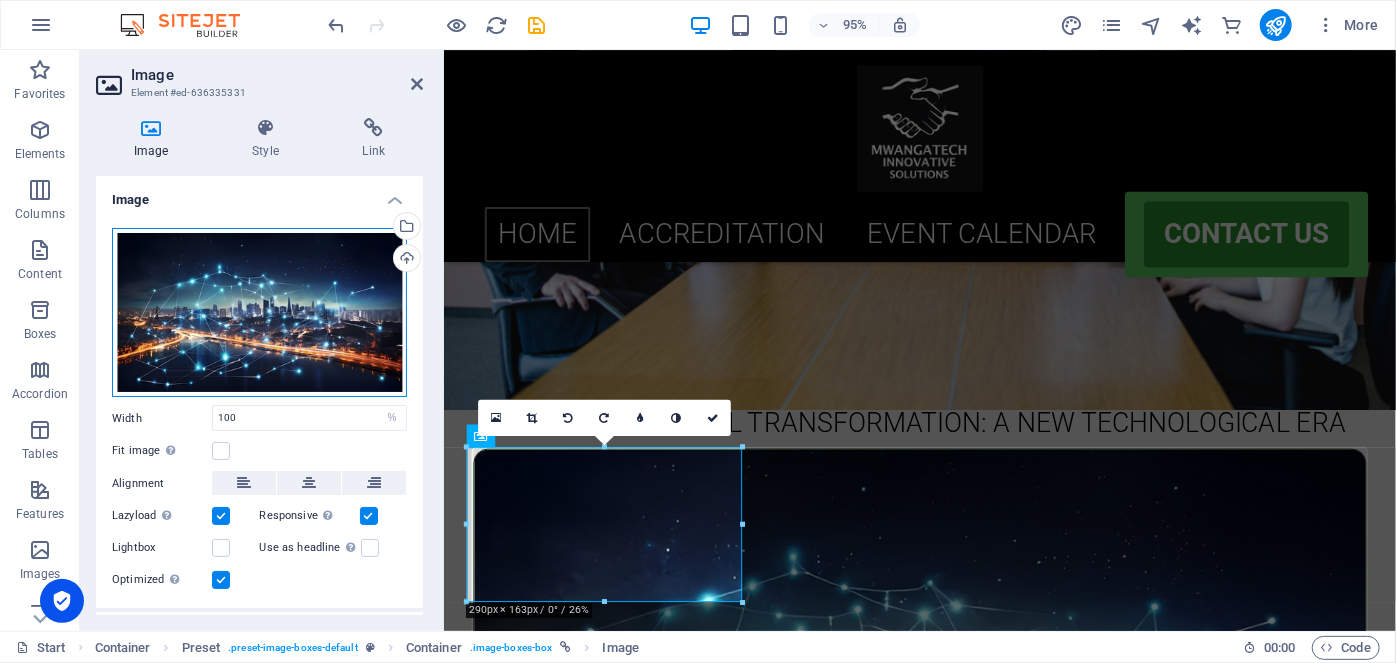 click on "Drag files here, click to choose files or select files from Files or our free stock photos & videos" at bounding box center (259, 313) 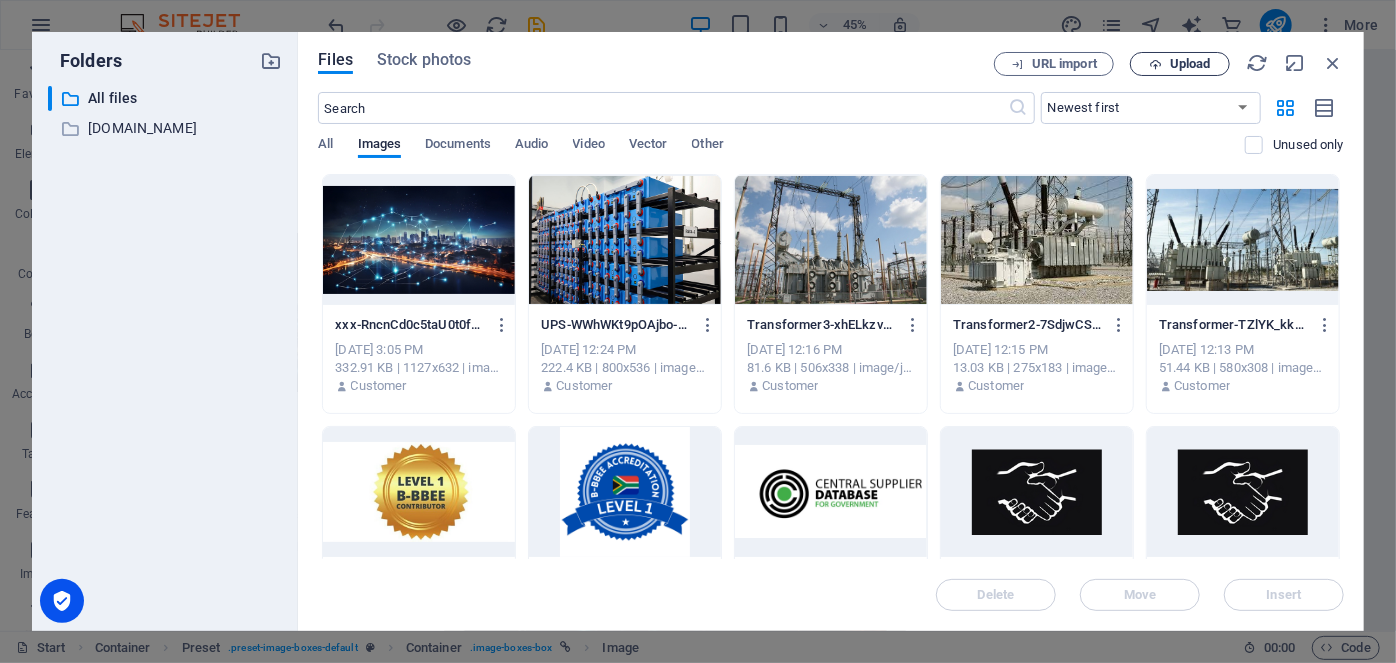 click on "Upload" at bounding box center (1180, 64) 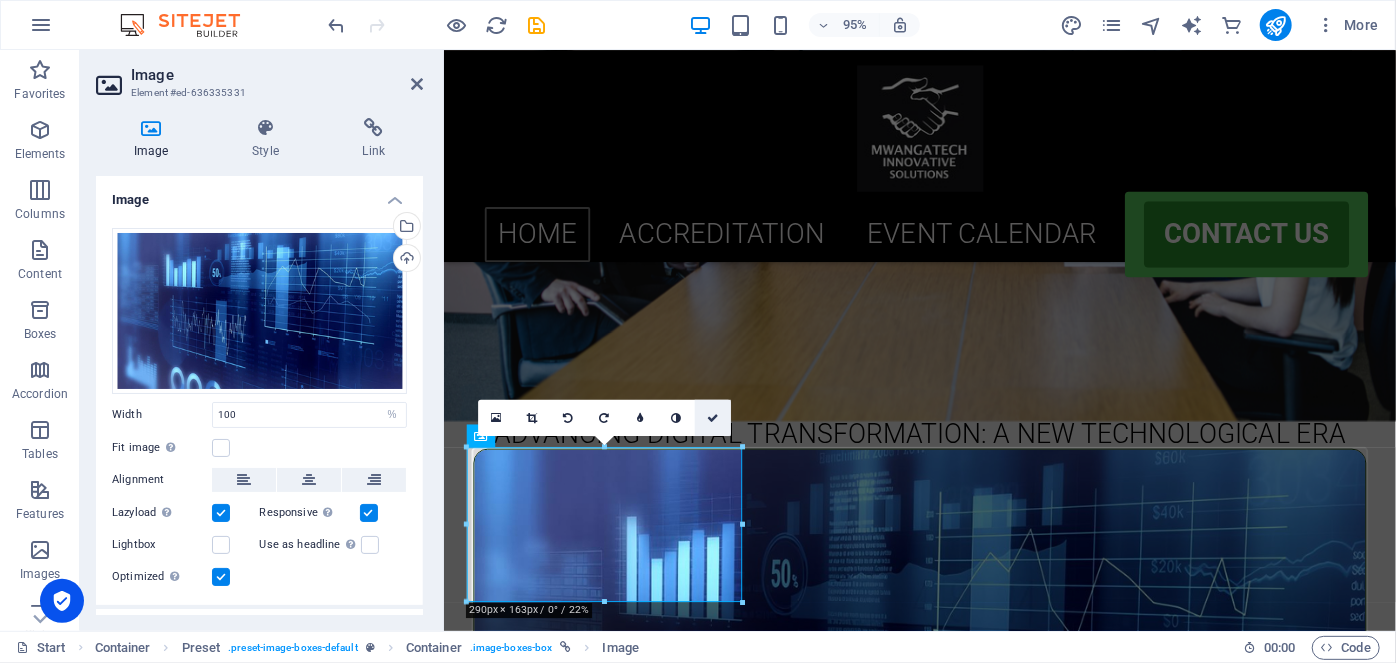 click at bounding box center (713, 417) 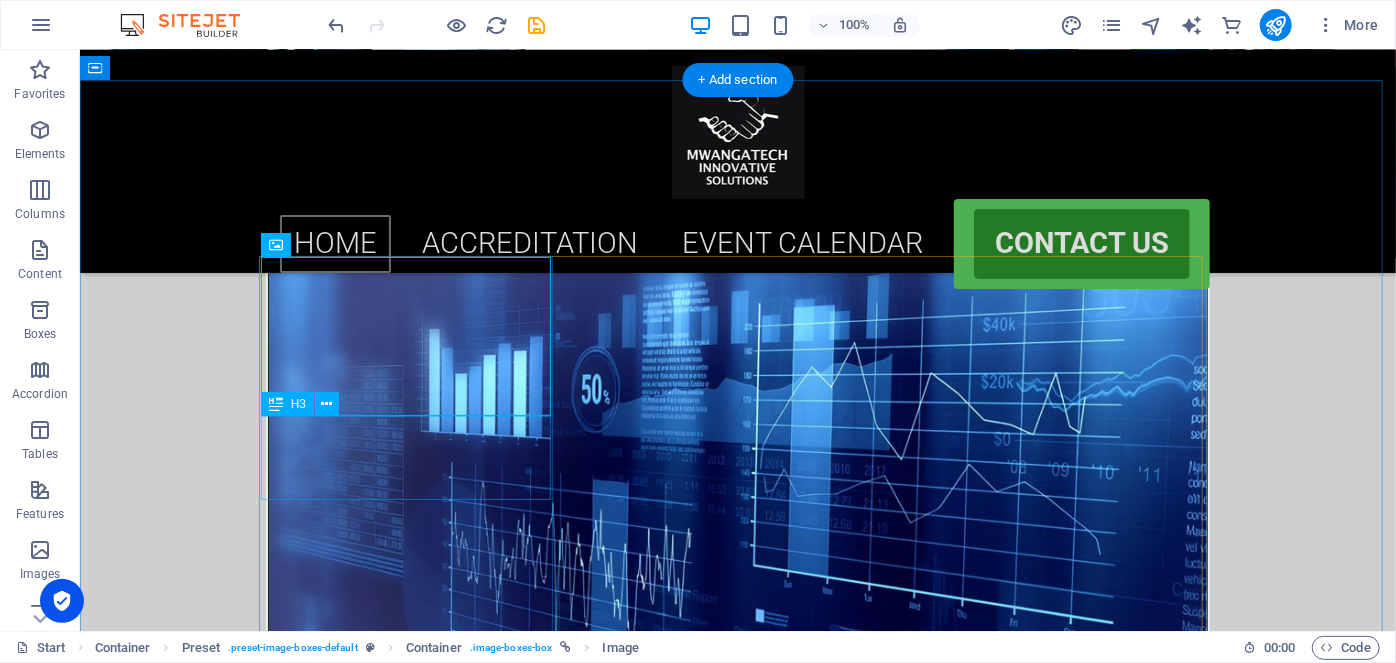 scroll, scrollTop: 716, scrollLeft: 0, axis: vertical 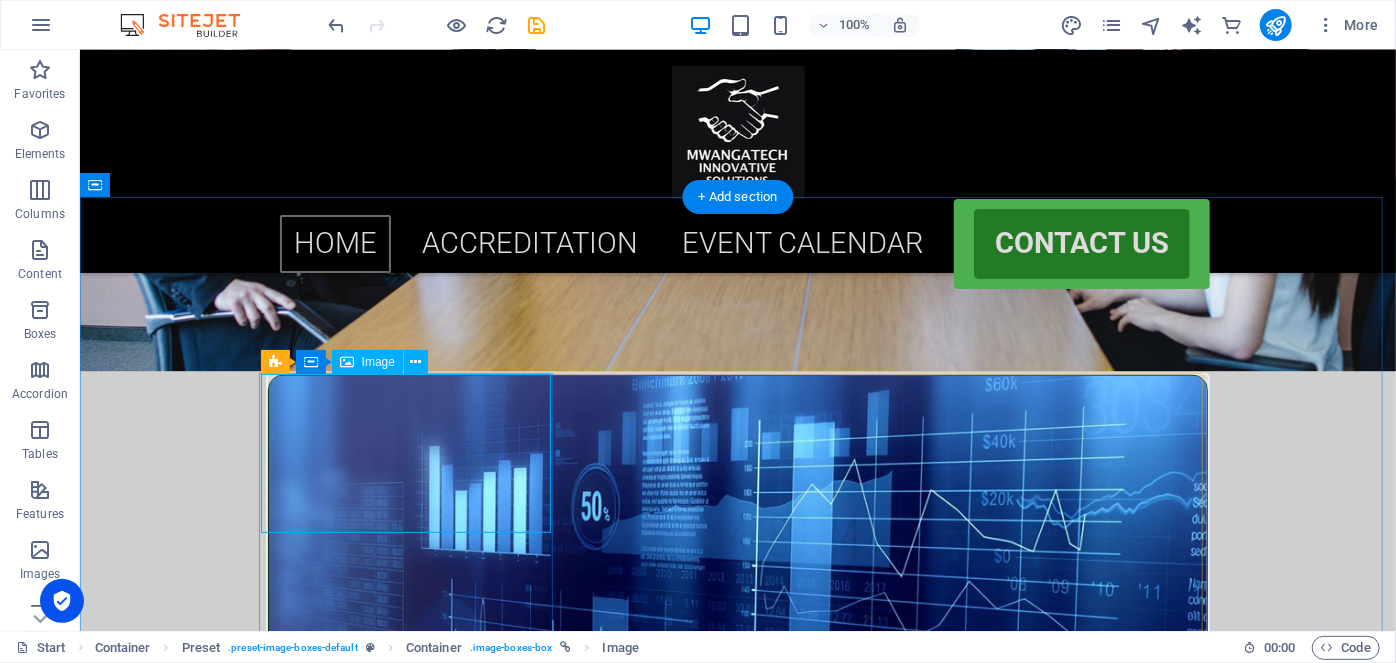 click at bounding box center [737, 631] 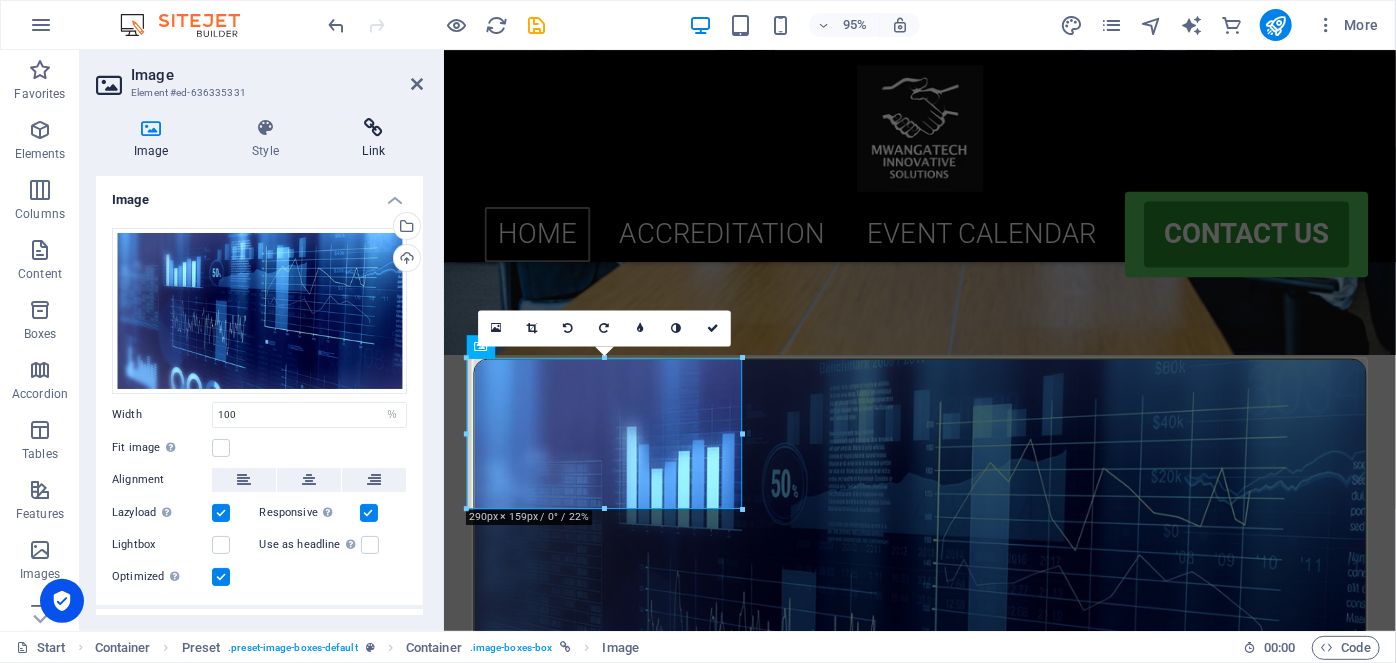 click at bounding box center (374, 128) 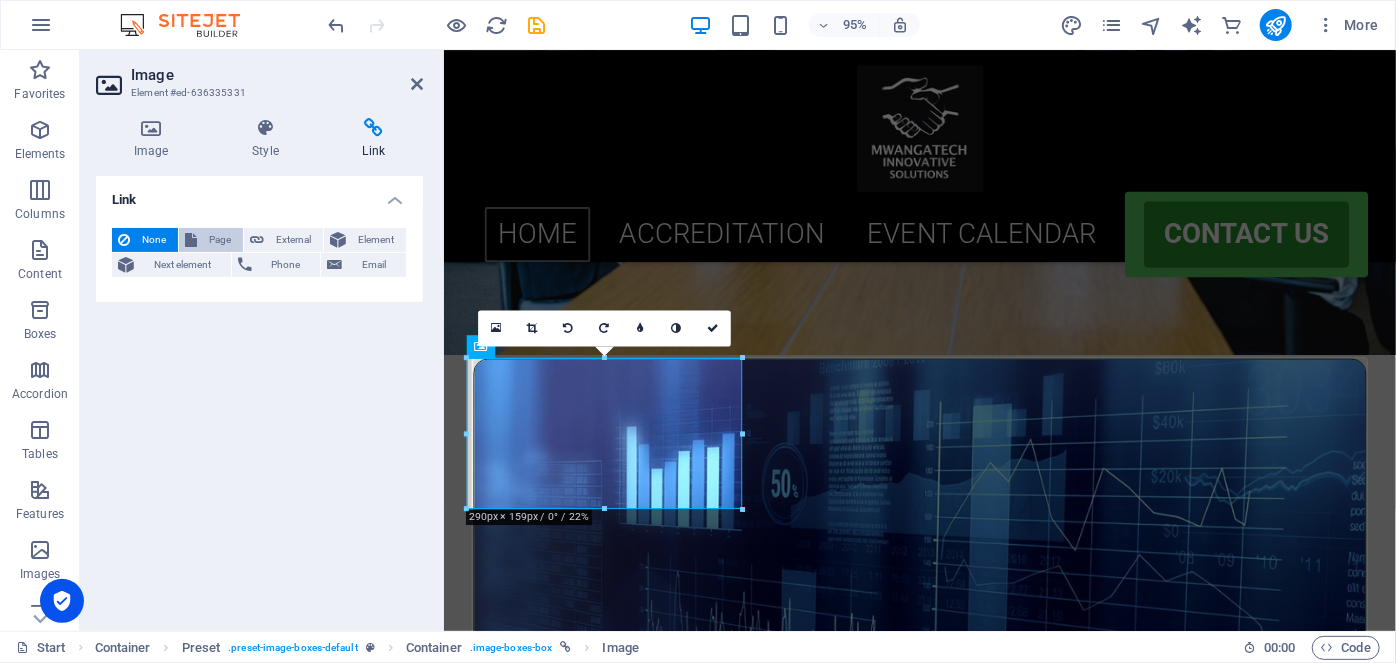 click on "Page" at bounding box center [220, 240] 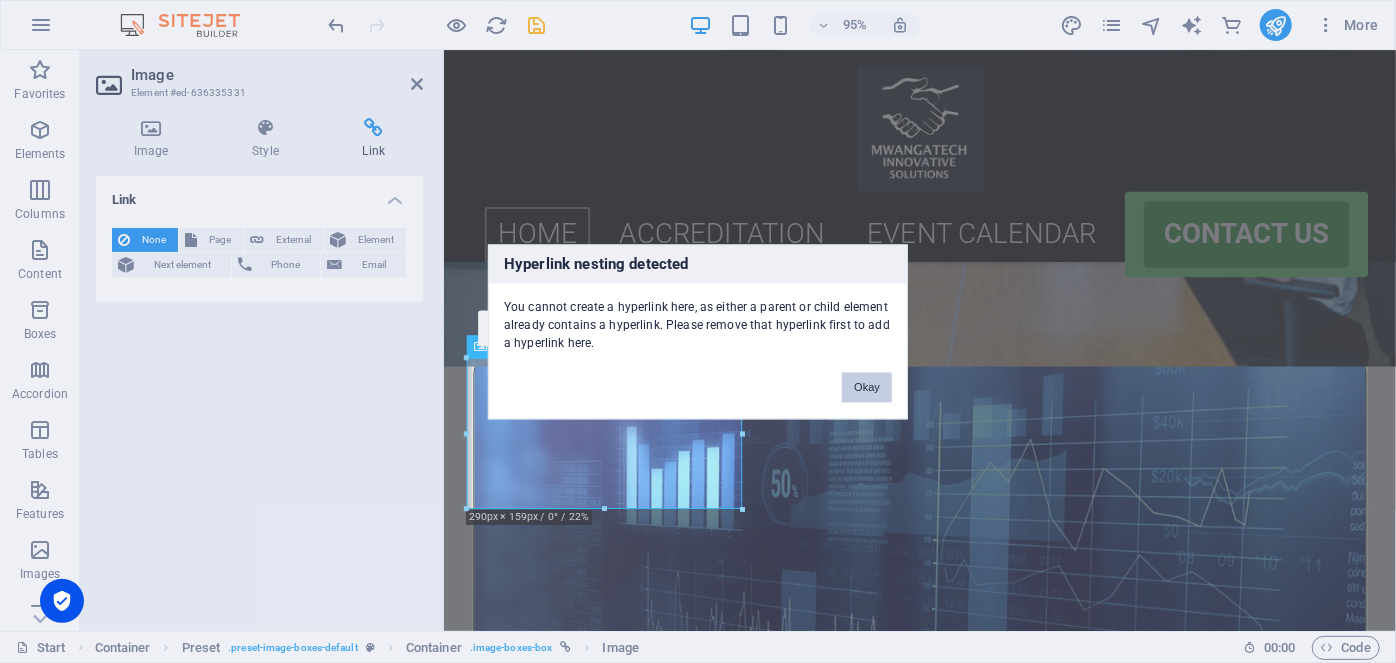 click on "Okay" at bounding box center [867, 387] 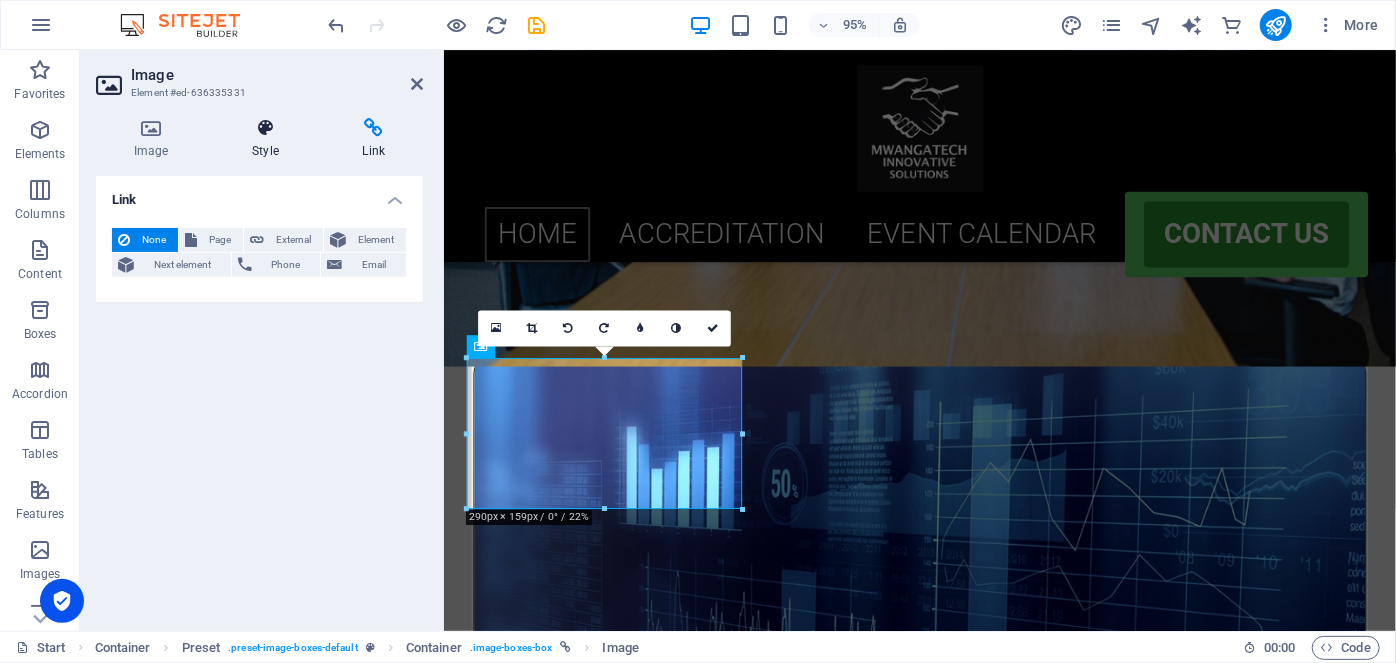 click at bounding box center [265, 128] 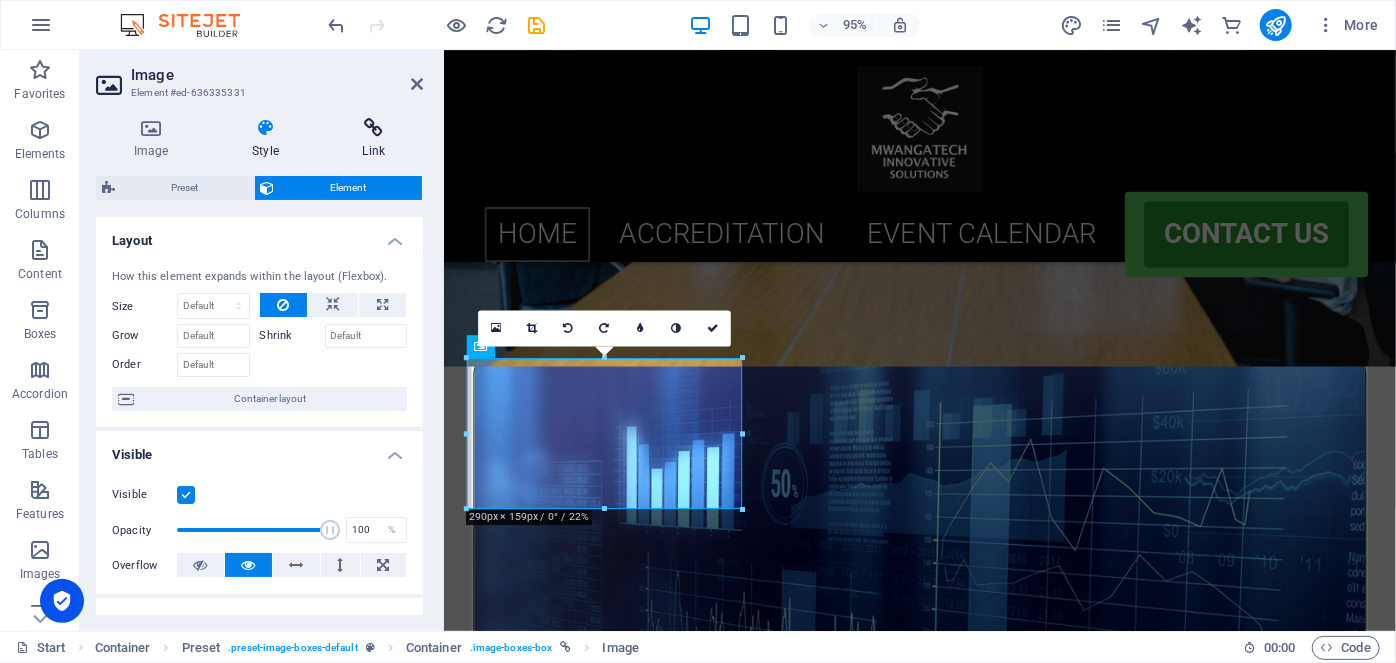 click at bounding box center (374, 128) 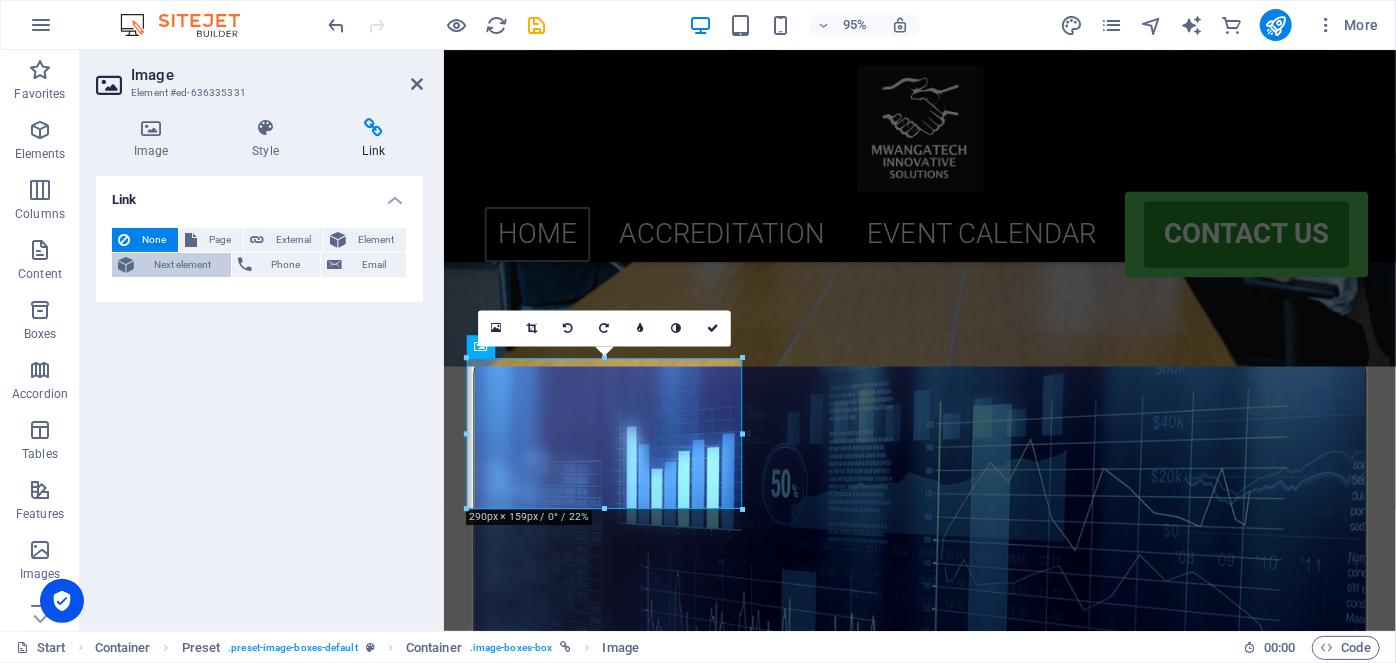 click on "Next element" at bounding box center (182, 265) 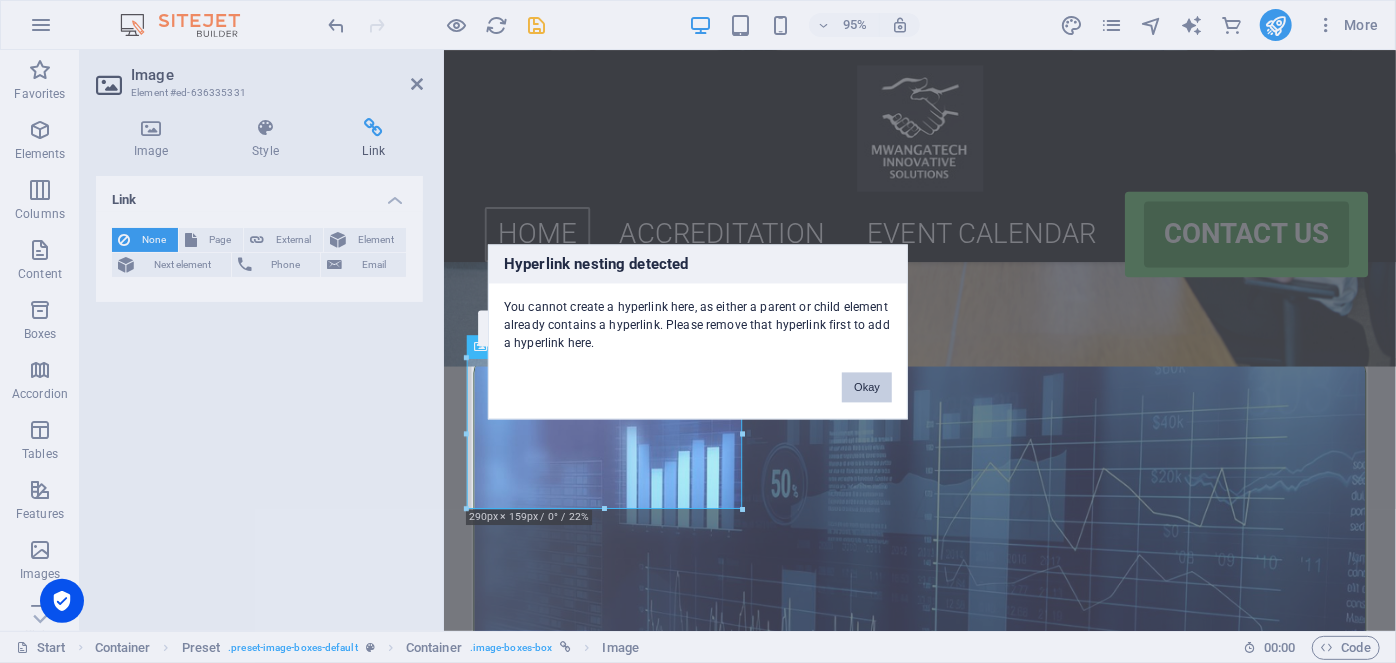 click on "Okay" at bounding box center (867, 387) 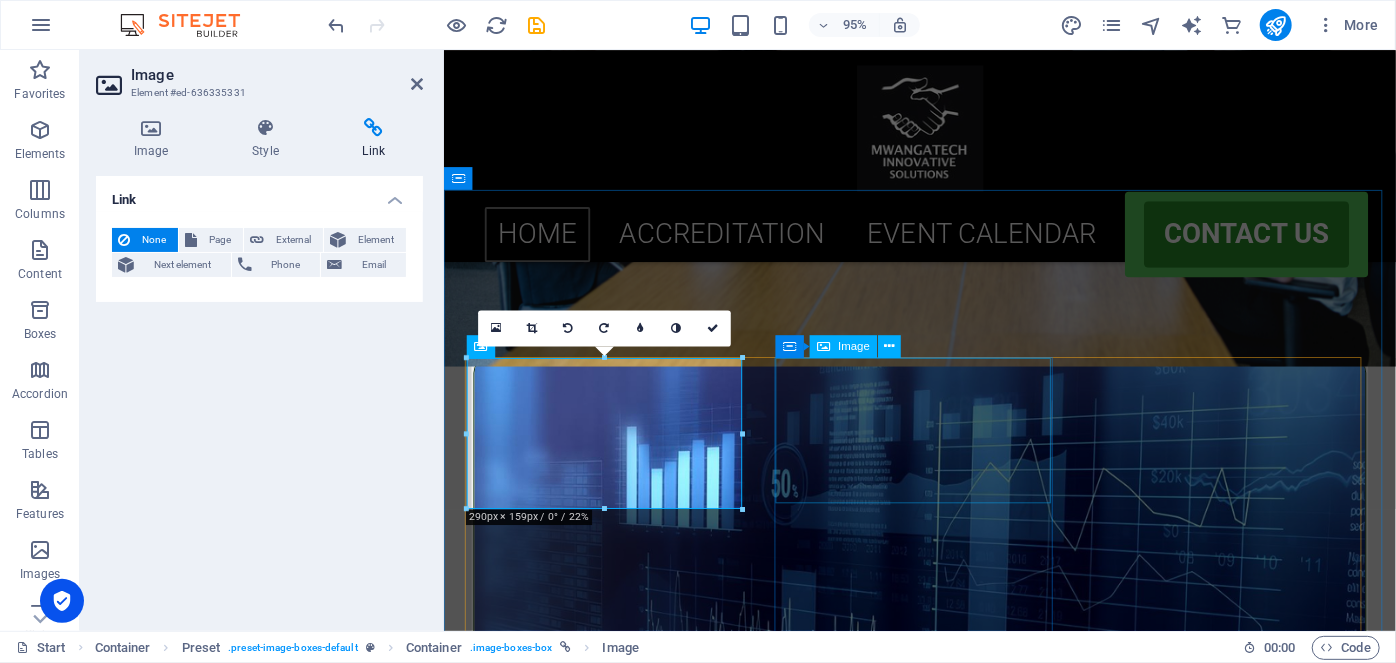 click at bounding box center (944, 1319) 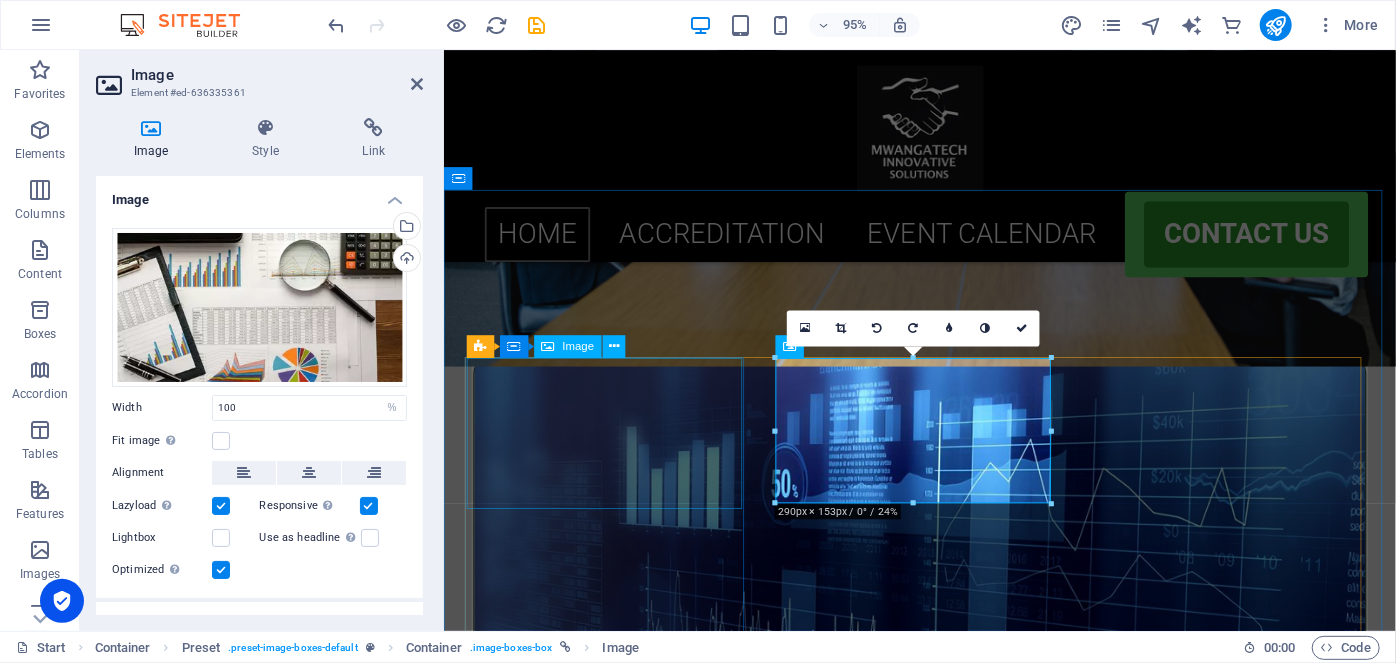 click at bounding box center [944, 632] 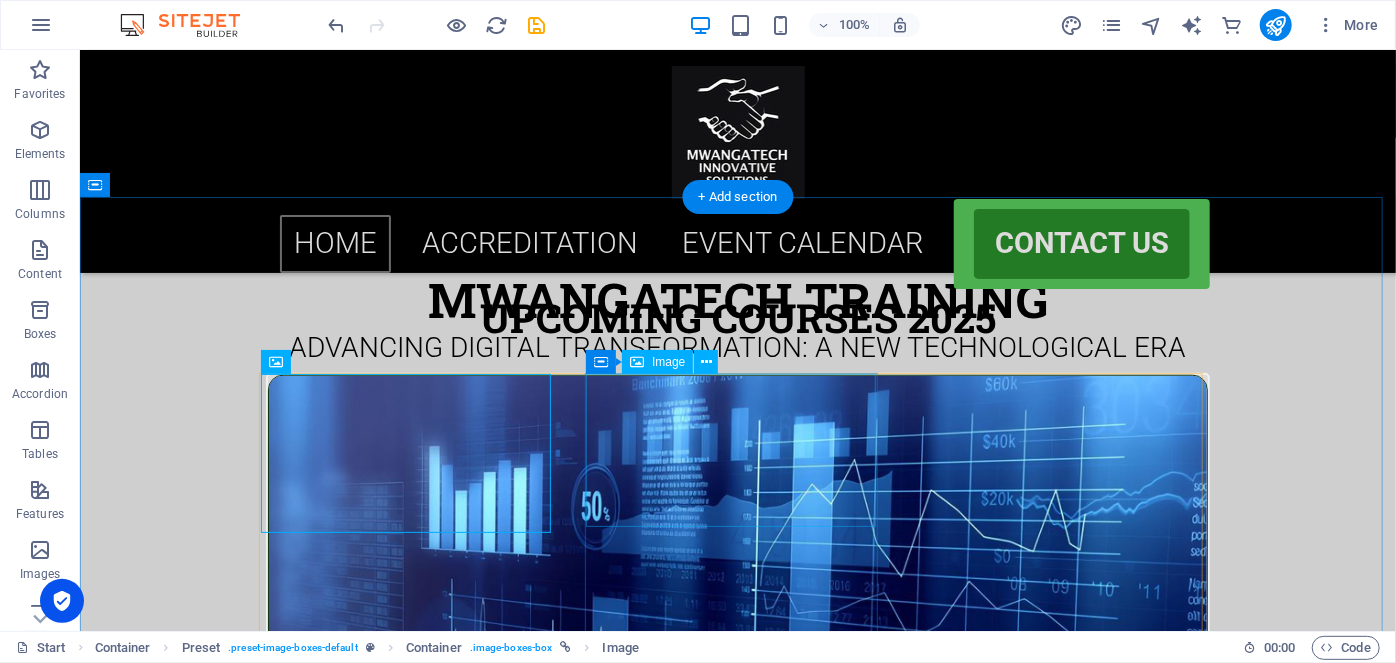 scroll, scrollTop: 1065, scrollLeft: 0, axis: vertical 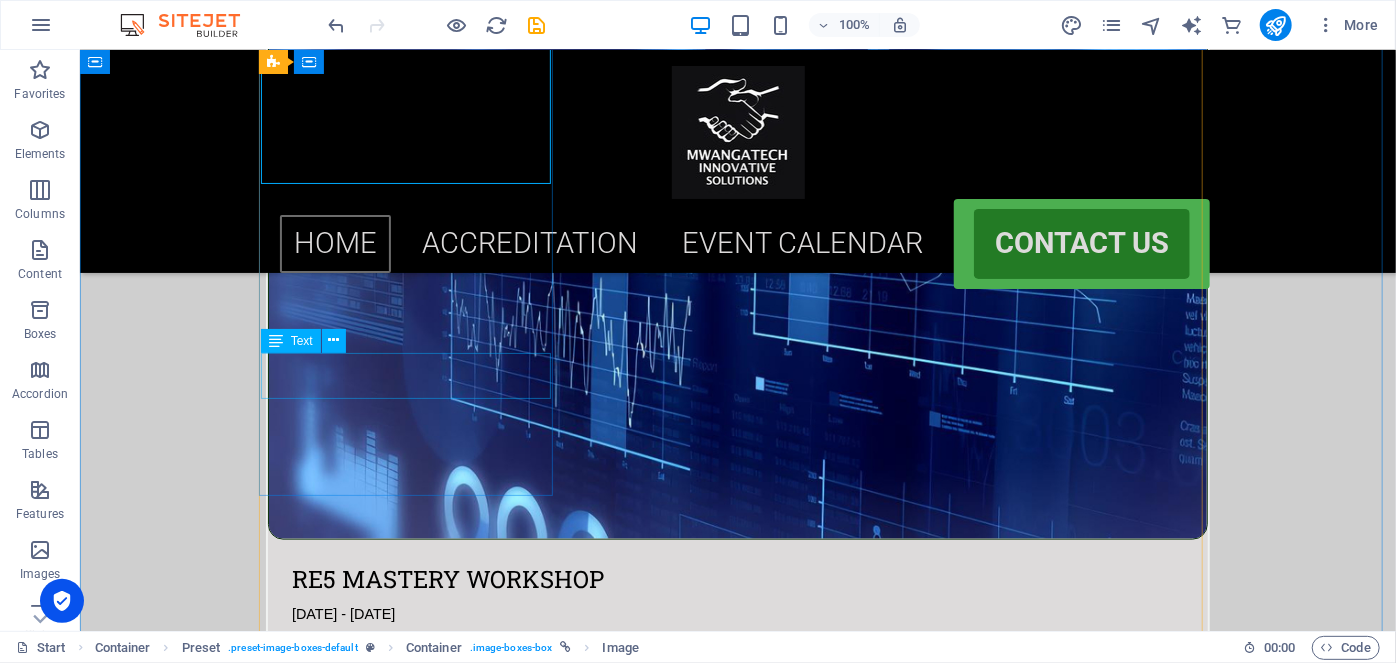 click on "[GEOGRAPHIC_DATA] ([GEOGRAPHIC_DATA])" at bounding box center [737, 679] 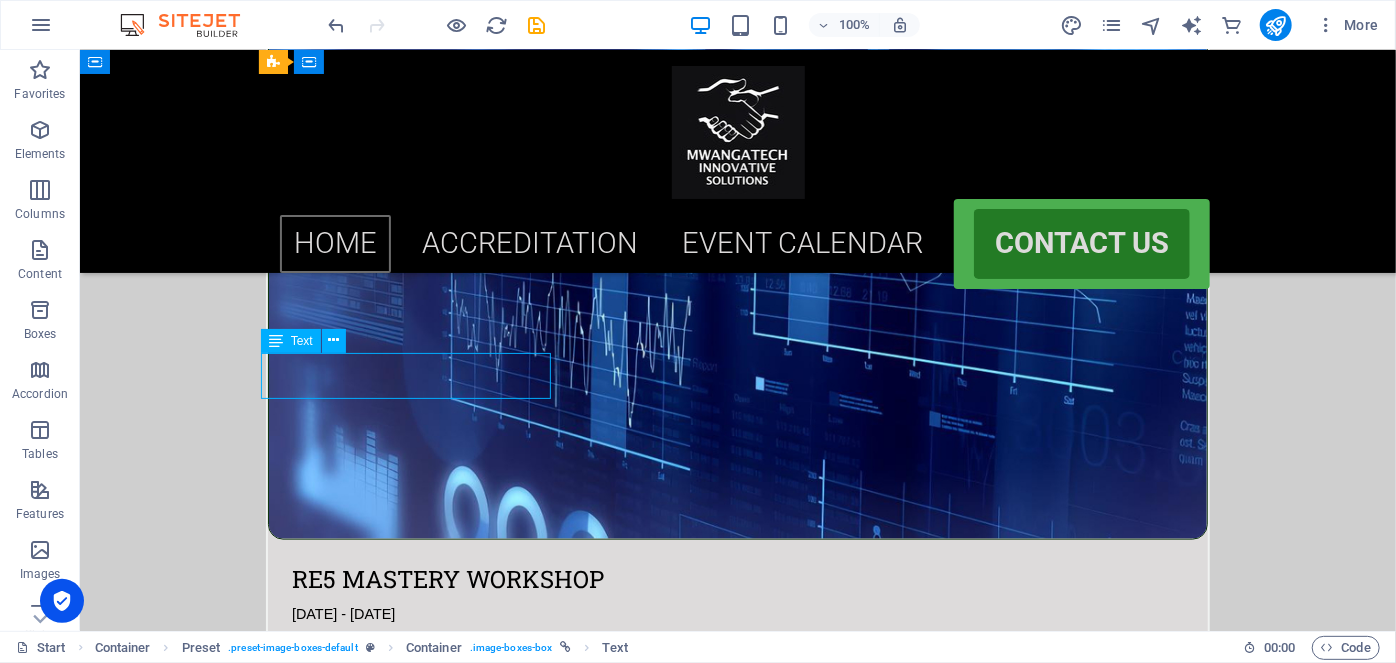 click on "[GEOGRAPHIC_DATA] ([GEOGRAPHIC_DATA])" at bounding box center (737, 679) 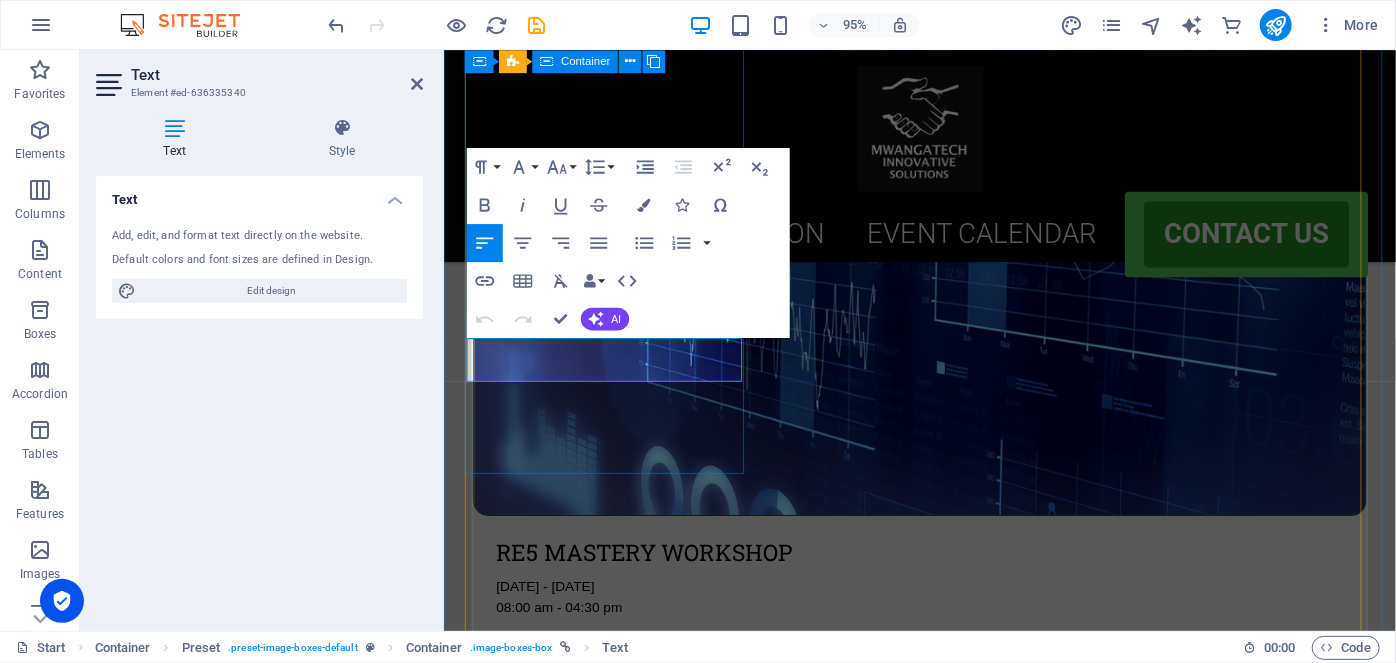 click on "RE5 Mastery Workshop  [DATE] - [DATE]   08:00 am - 04:30 pm [GEOGRAPHIC_DATA] ([GEOGRAPHIC_DATA])" at bounding box center [944, 364] 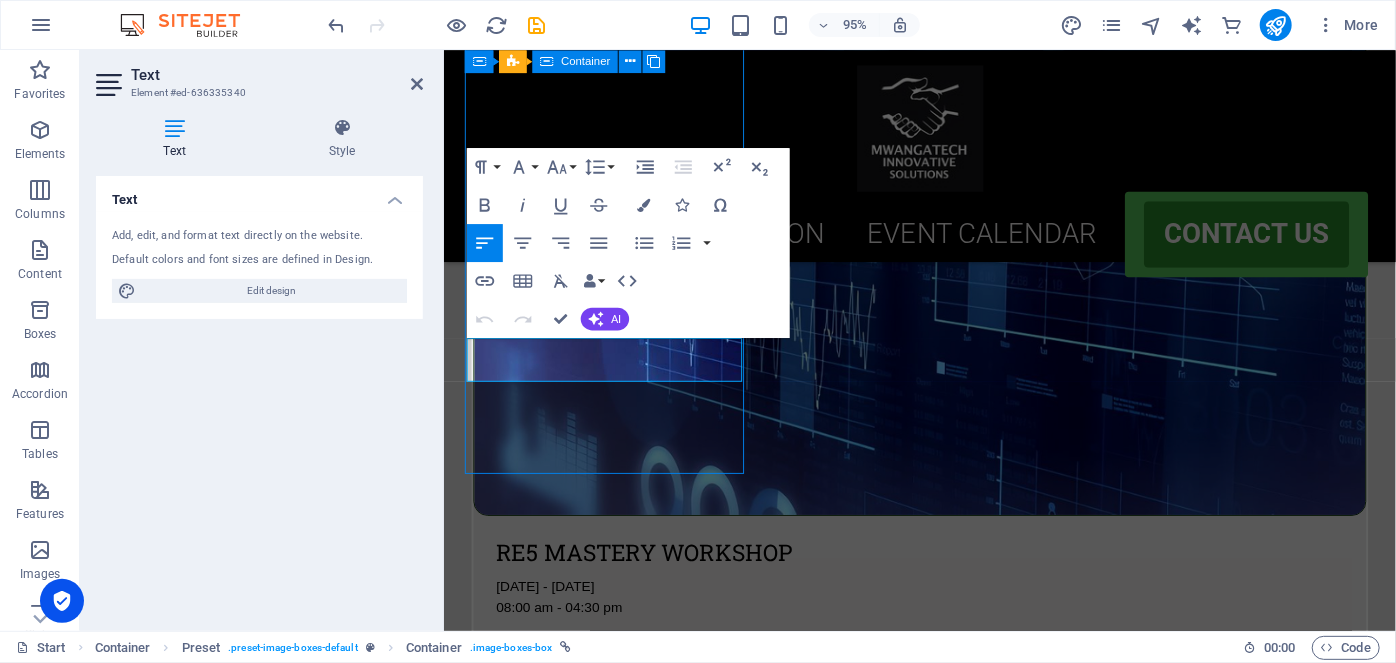 click on "RE5 Mastery Workshop  [DATE] - [DATE]   08:00 am - 04:30 pm [GEOGRAPHIC_DATA] ([GEOGRAPHIC_DATA])" at bounding box center [944, 364] 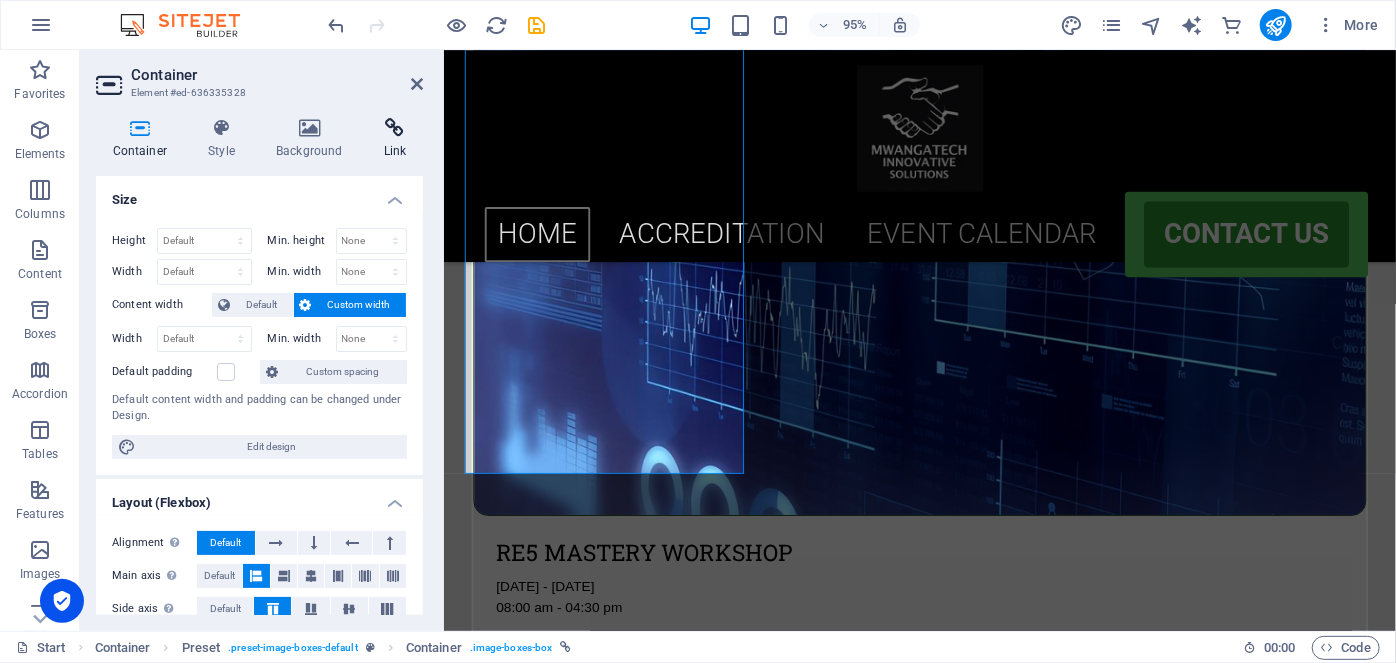 click on "Link" at bounding box center [395, 139] 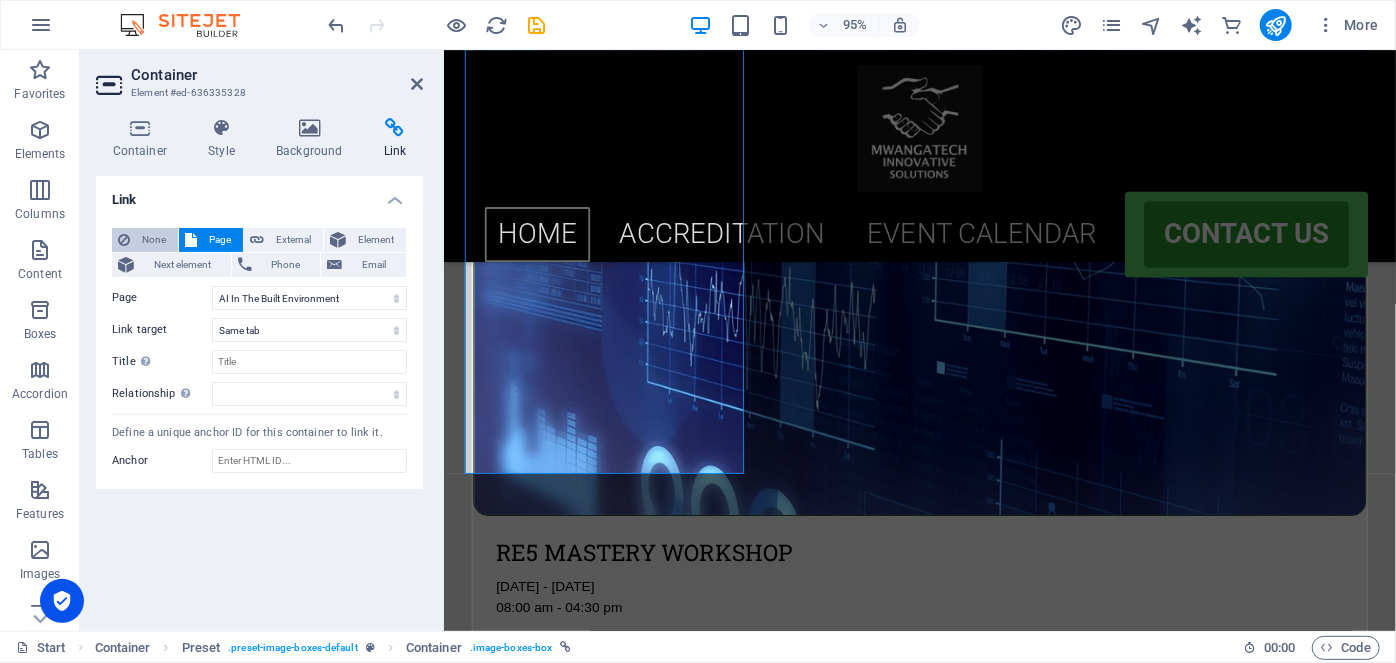 click on "None" at bounding box center [154, 240] 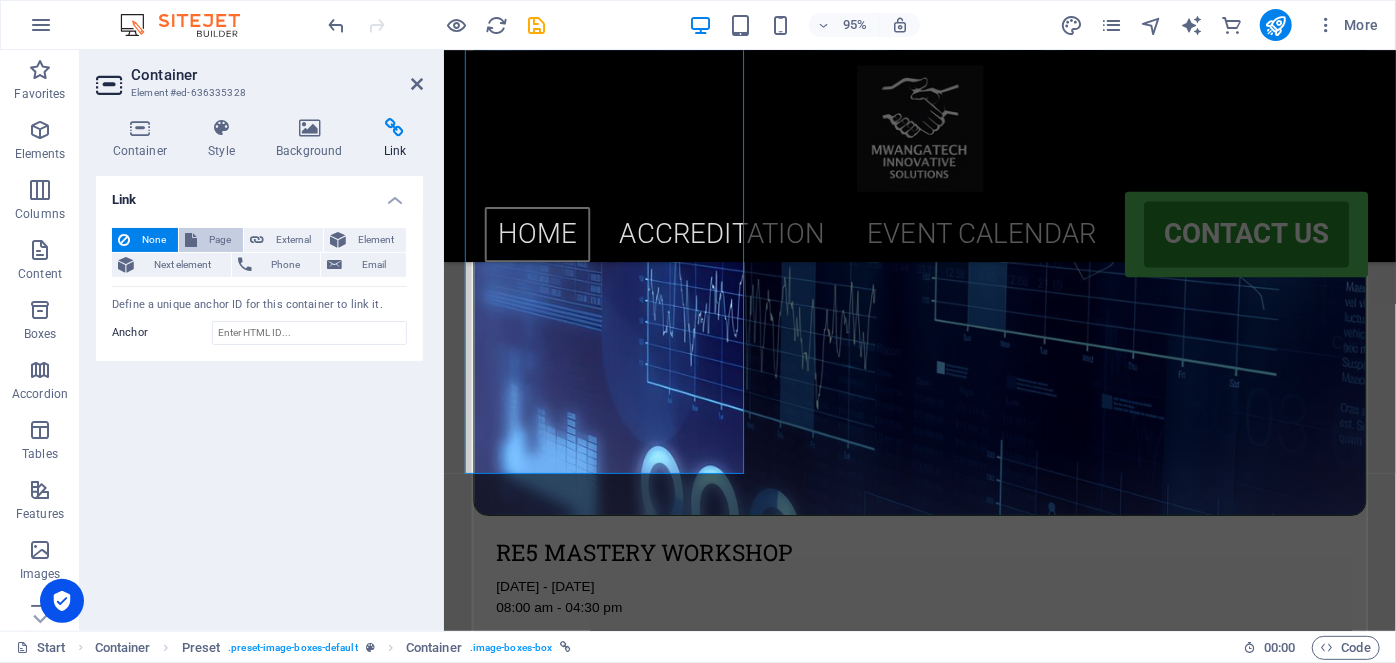 click on "Page" at bounding box center (211, 240) 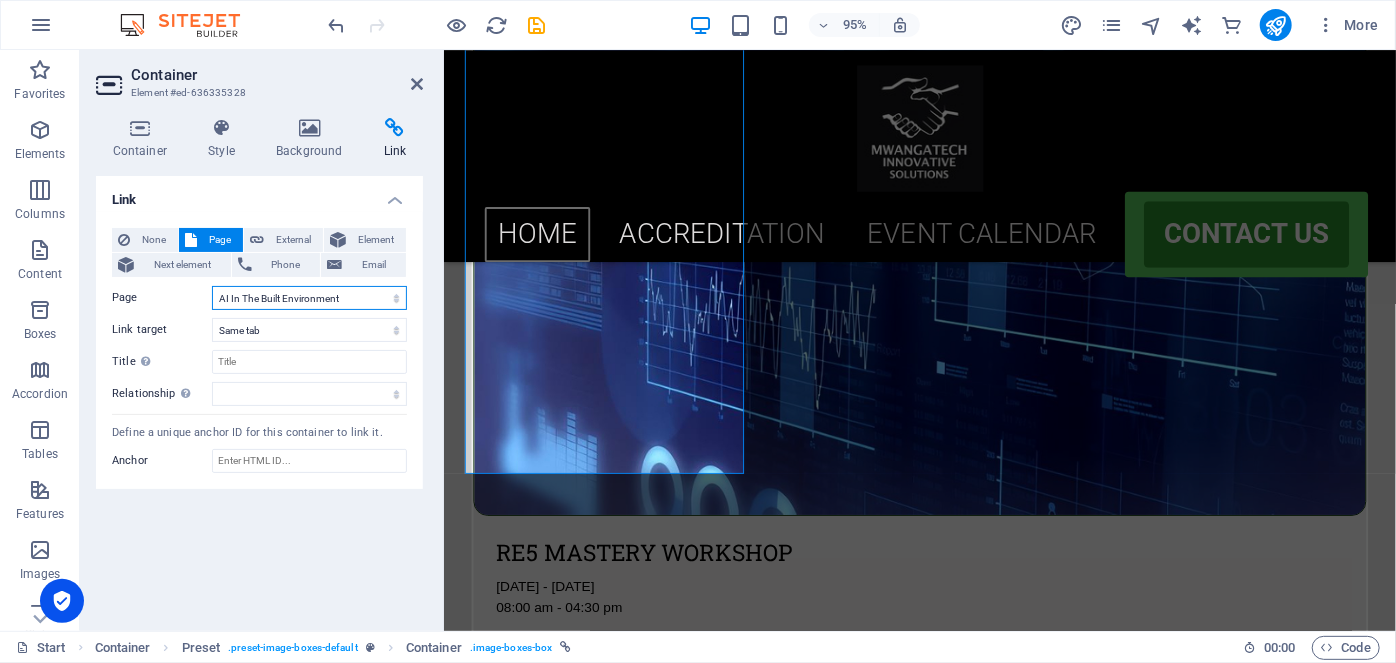click on "Start EVENT CALENDAR Legal notice Privacy AI In The Built Environment AI In The Built Environment Form  Risk Management in Insurance Risk Management in Insurance Form Transformer Operation, Testing and Maintenance Transformer Operation, Testing and Maintenance Form Maintenance and Troubleshooting of UPS Systems and Battery Power Supplies Maintenance and Troubleshooting of UPS Systems and Battery Power Supplies Form Cyber Insurance Cyber Insurance Form Advanced Claims Management Strategies Advanced Claims Management Strategies Form Insurance Sales and Customer Relationship Management Insurance Sales and Customer Relationship Management Form Building Information Management Systems Building Information Management Systems Form Financial Data Analytics with Python Financial Data Analytics with Python Form" at bounding box center [309, 298] 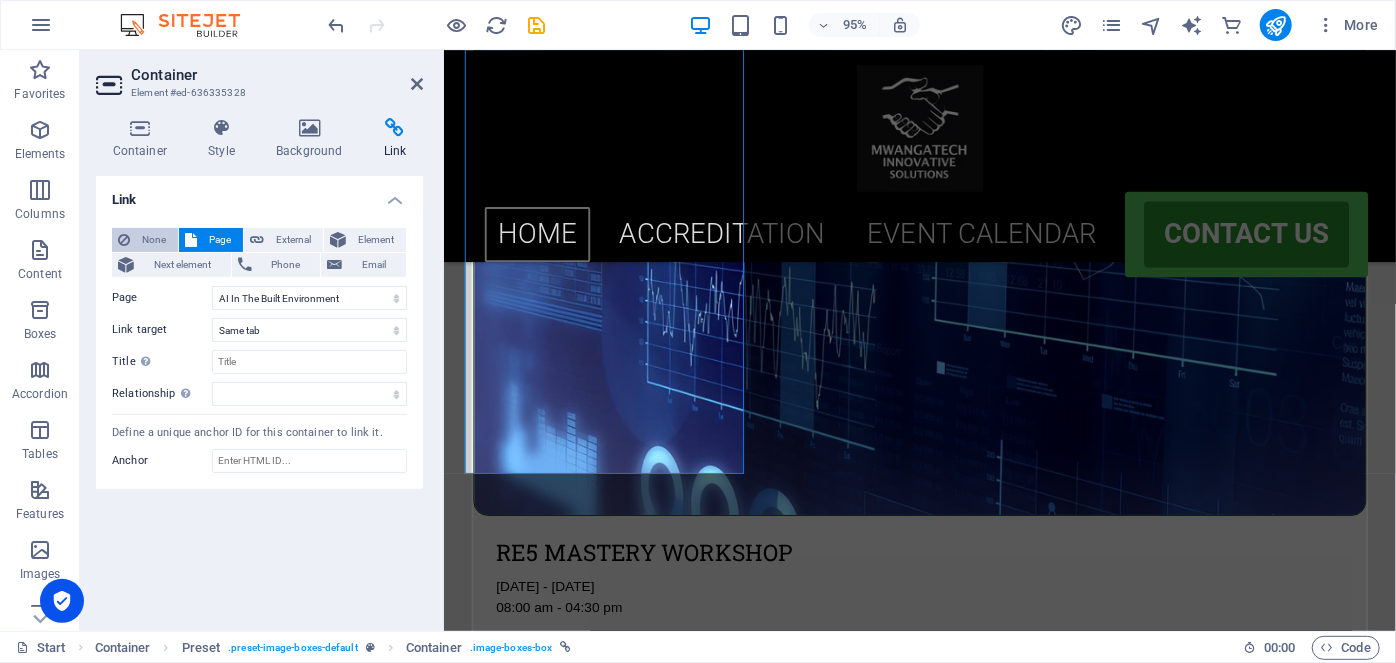 click on "None" at bounding box center [154, 240] 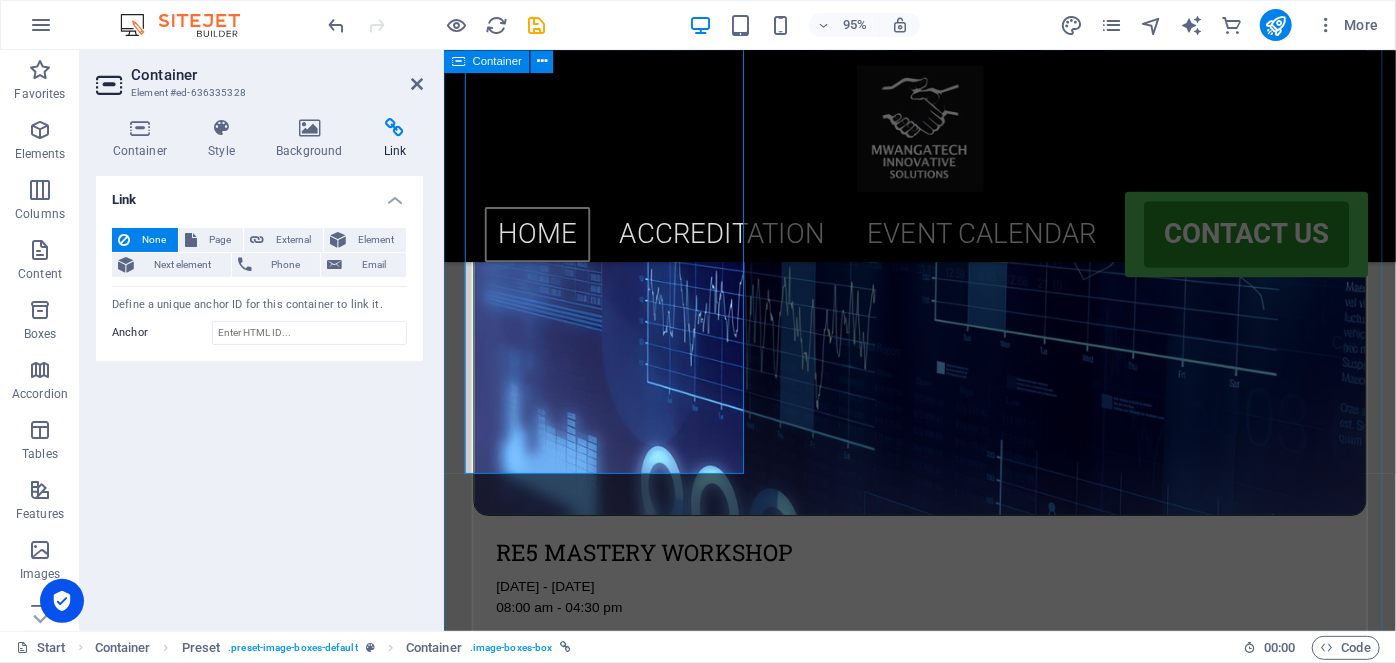 click on "UPCOMING COURSES 2025 RE5 Mastery Workshop  [DATE] - [DATE]   08:00 am - 04:30 pm [GEOGRAPHIC_DATA] ([GEOGRAPHIC_DATA]) advanced claims management strategies   [DATE] - [DATE]  09:00 am - 05:00 pm [GEOGRAPHIC_DATA] ([GEOGRAPHIC_DATA]) Transformer Operation, Testing and Maintenance   [DATE] - [DATE]  09:00 am - 05:00 pm [GEOGRAPHIC_DATA] ([GEOGRAPHIC_DATA]) Maintenance and Troubleshooting of UPS Systems and Battery Power Supplies  [DATE] - [DATE]  09:00 am - 05:00 pm [GEOGRAPHIC_DATA] ([GEOGRAPHIC_DATA]) financial data analytics with python  [DATE] - [DATE]  09:00 am - 05:00 pm [GEOGRAPHIC_DATA] ([GEOGRAPHIC_DATA])" at bounding box center [944, 479] 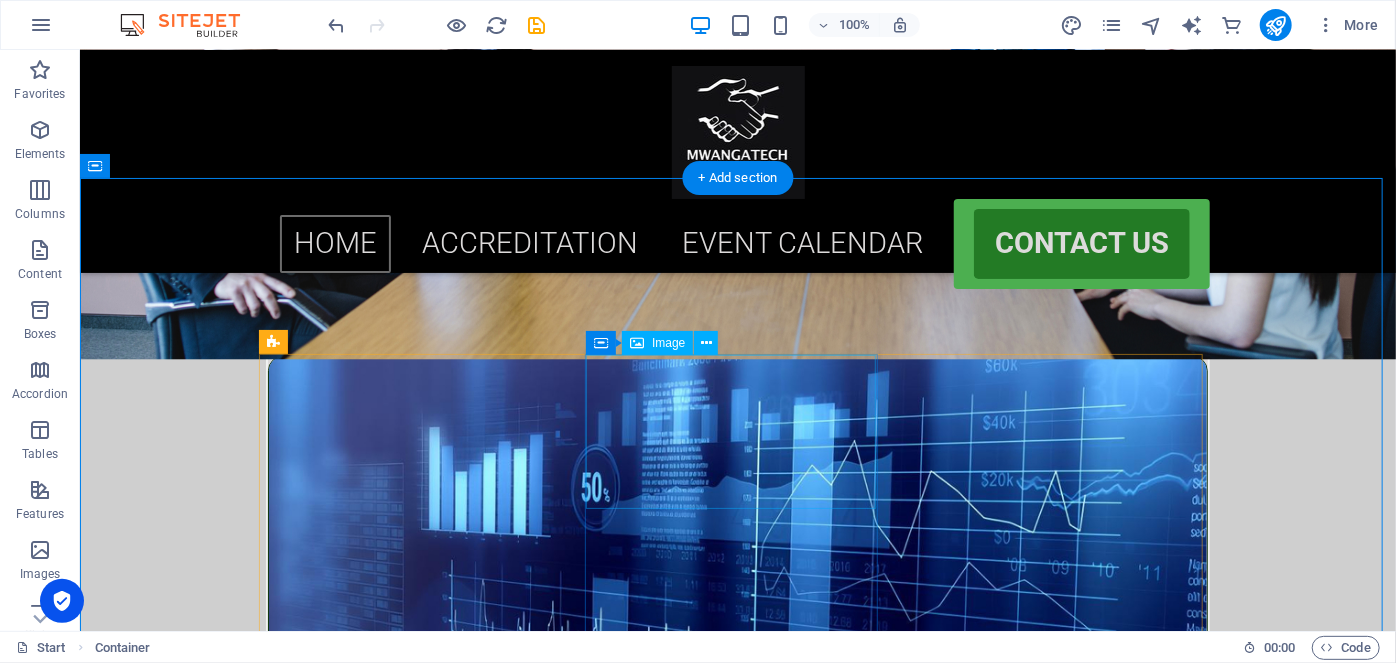 scroll, scrollTop: 734, scrollLeft: 0, axis: vertical 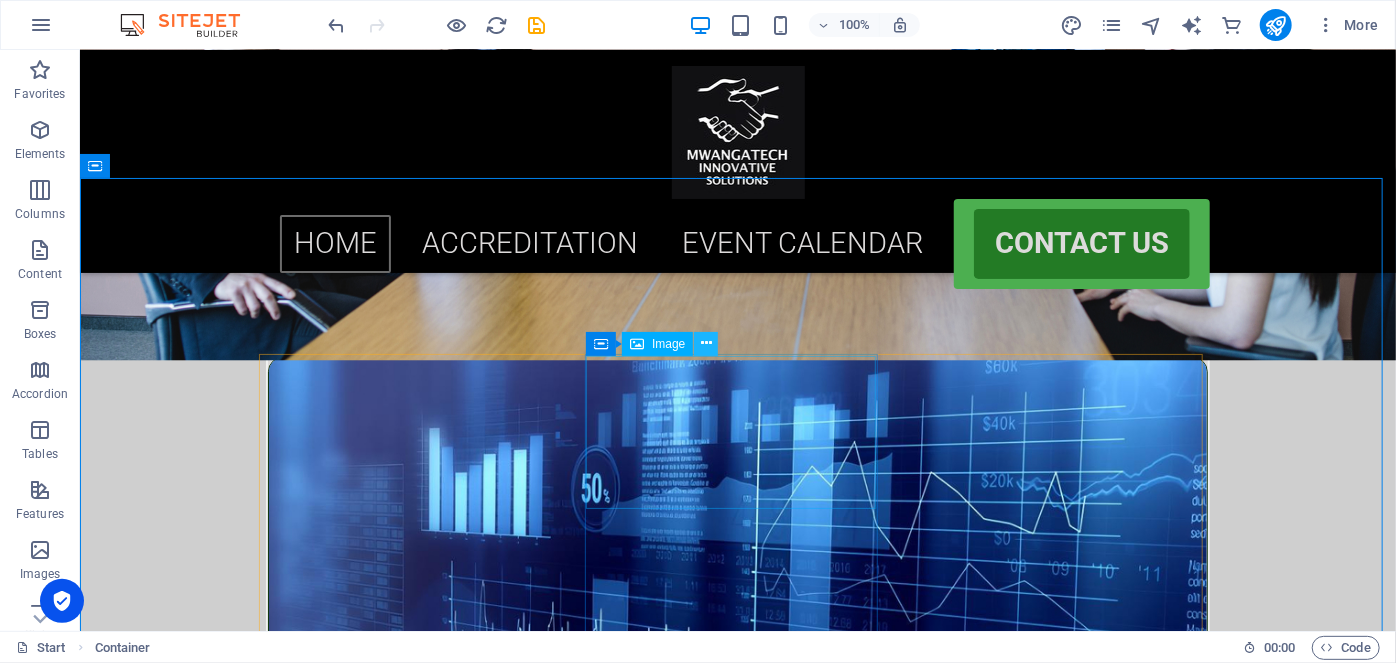click at bounding box center [706, 343] 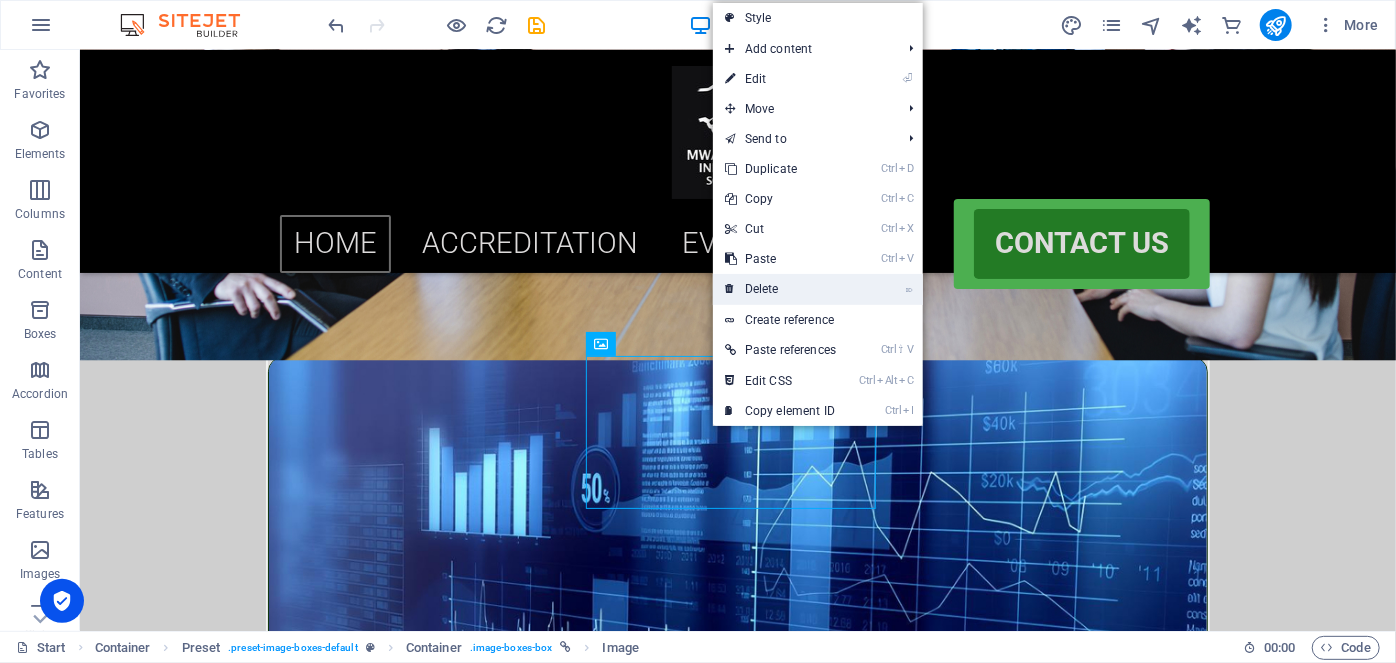 click on "⌦  Delete" at bounding box center [780, 289] 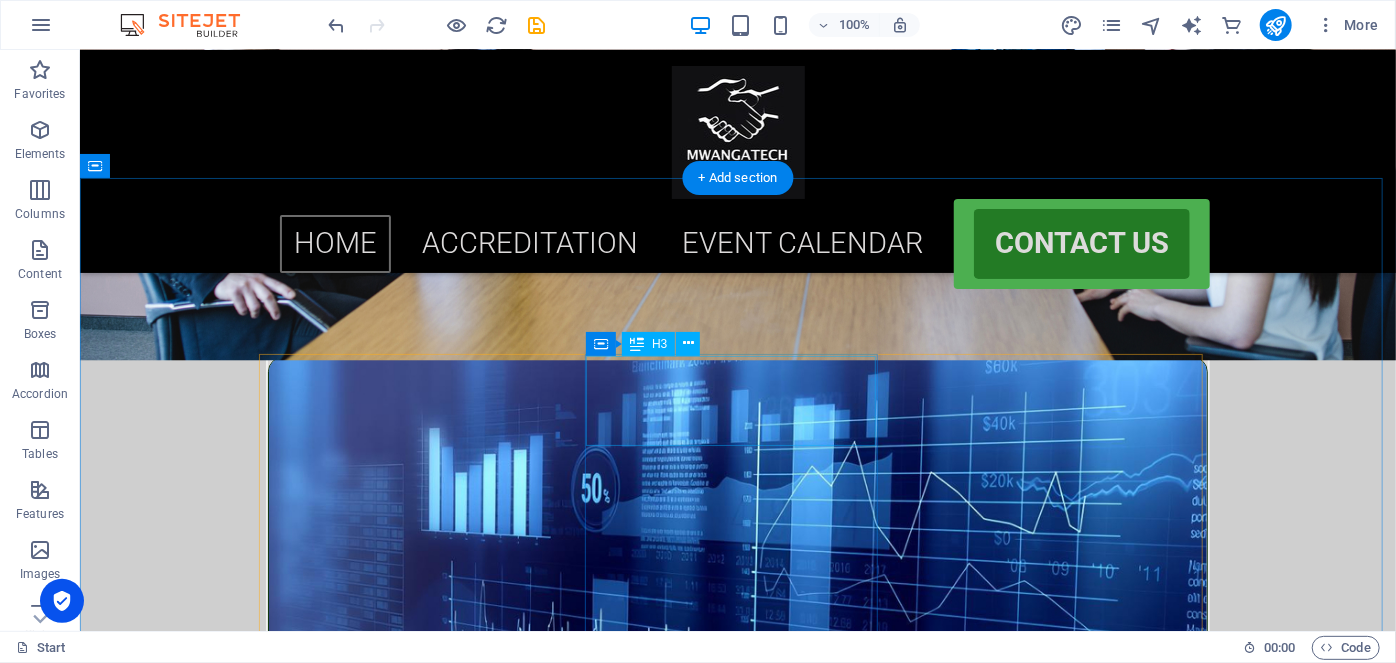 click on "advanced claims management strategies" at bounding box center [737, 1068] 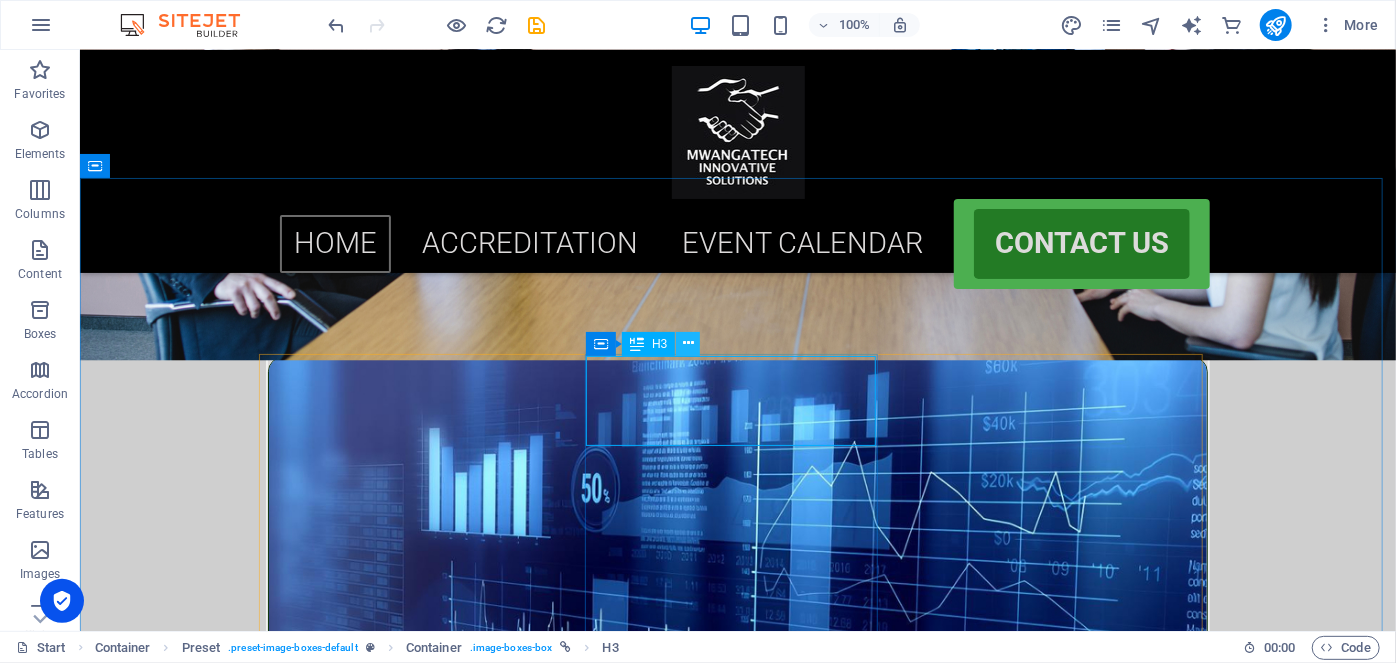 click at bounding box center [688, 343] 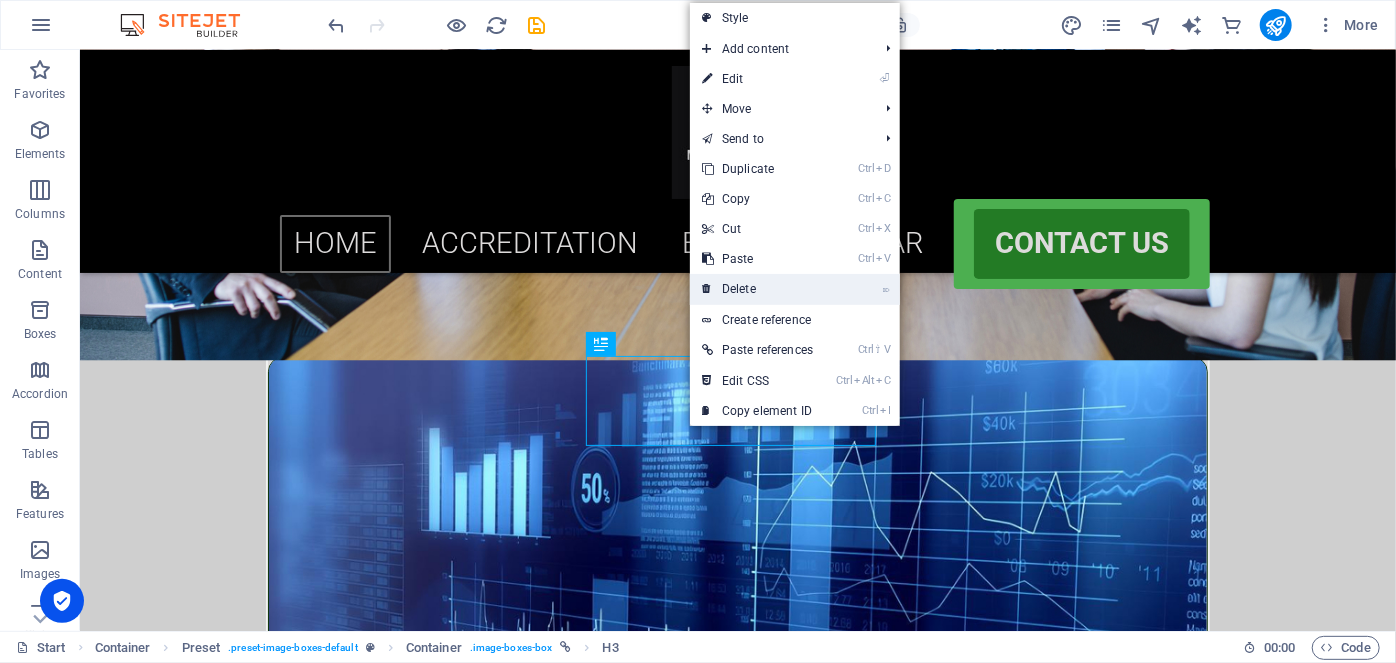 click on "⌦  Delete" at bounding box center (757, 289) 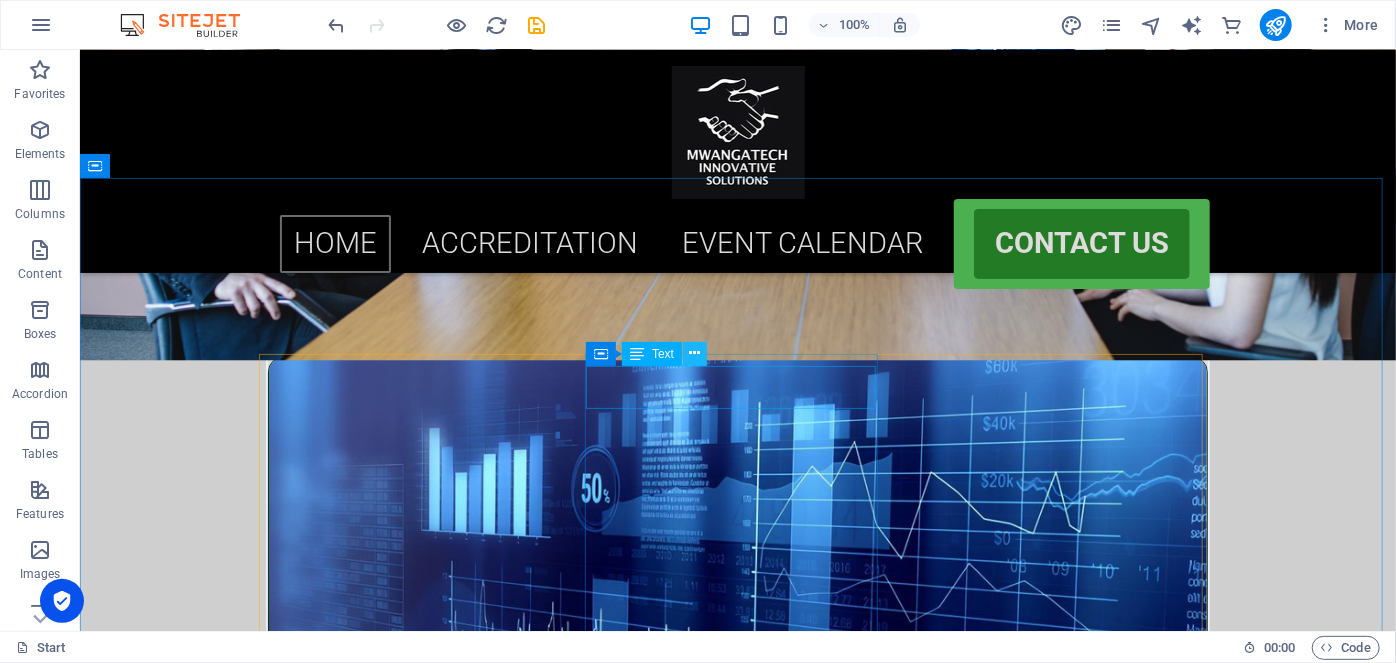 click at bounding box center [695, 353] 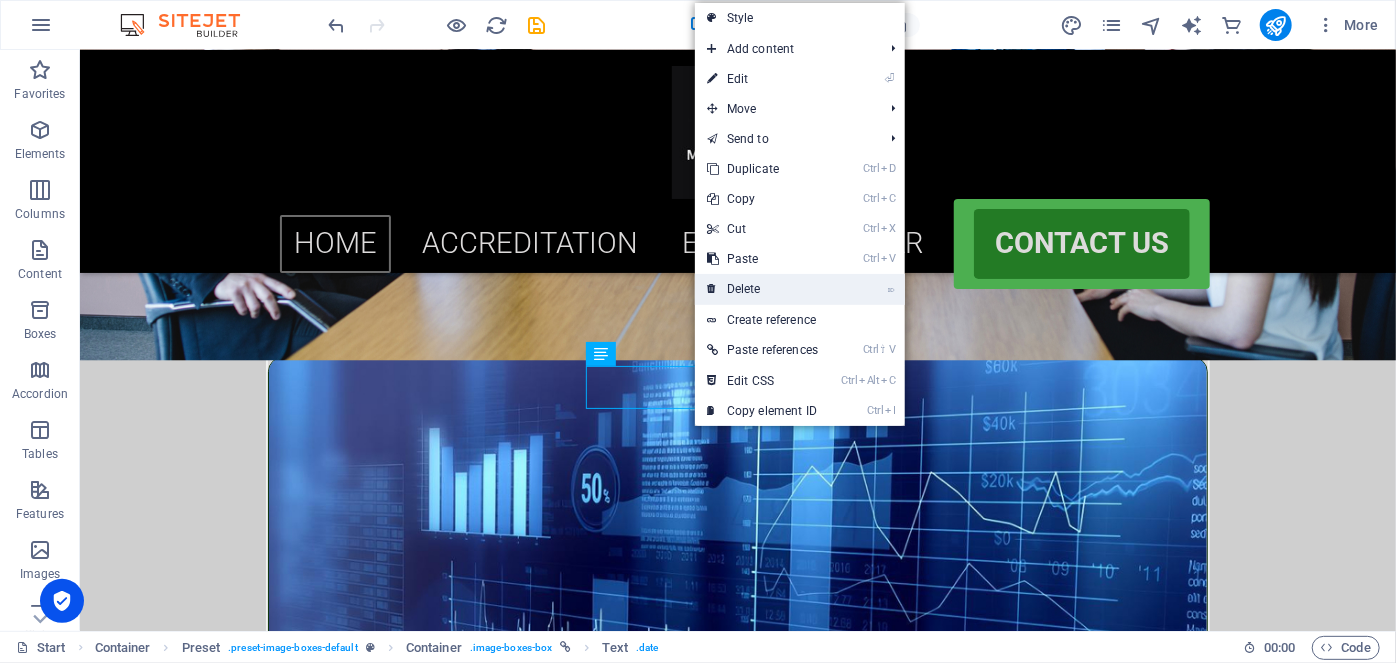 click on "⌦  Delete" at bounding box center (762, 289) 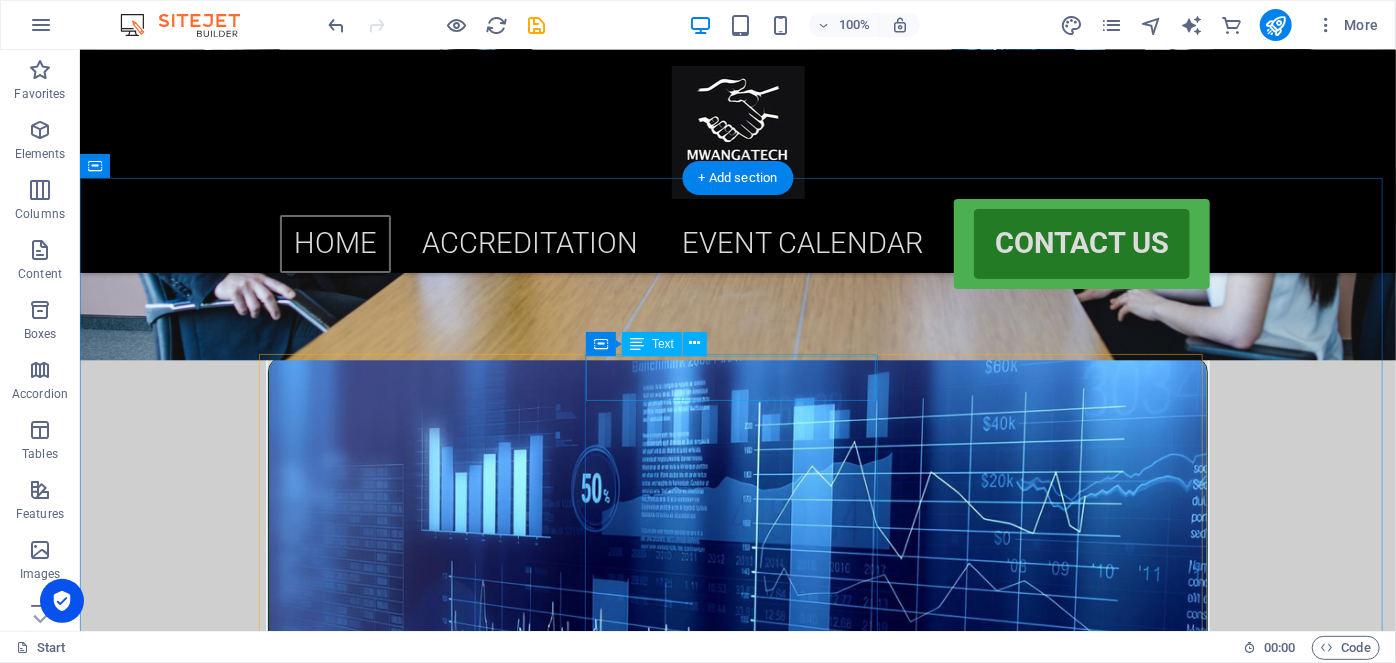 click on "[GEOGRAPHIC_DATA] ([GEOGRAPHIC_DATA])" at bounding box center (737, 1076) 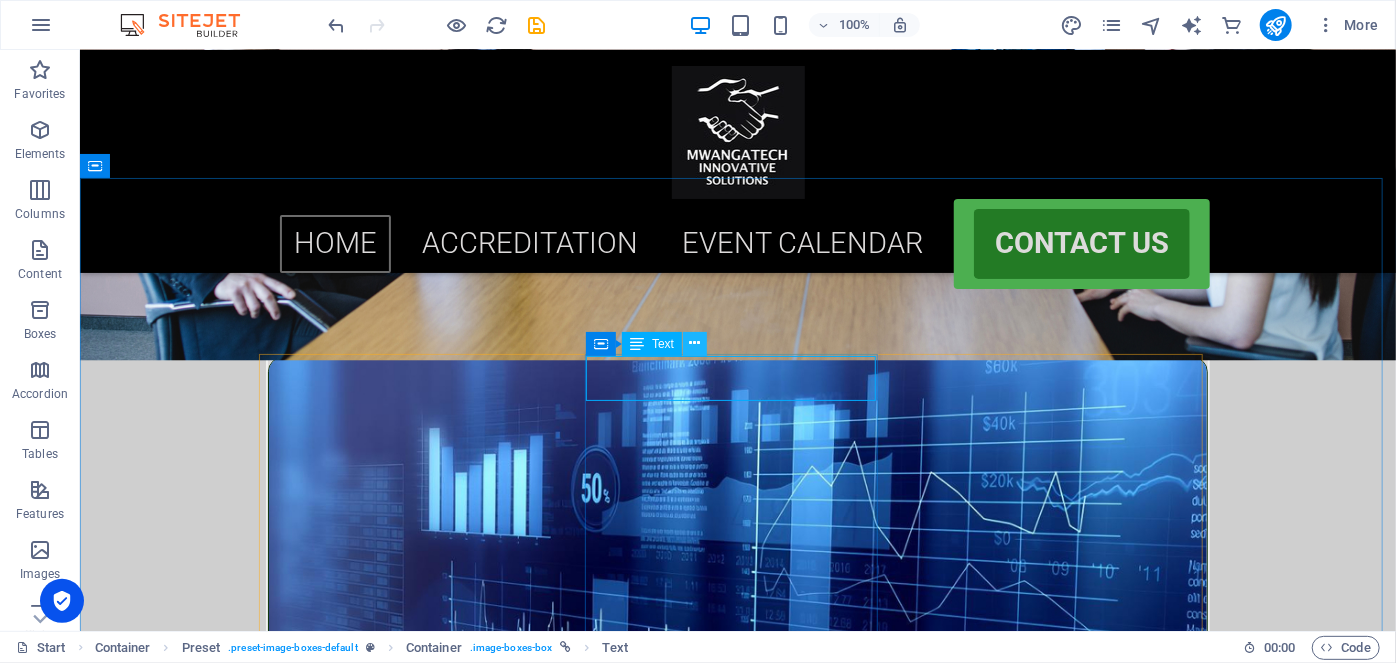 click at bounding box center [695, 343] 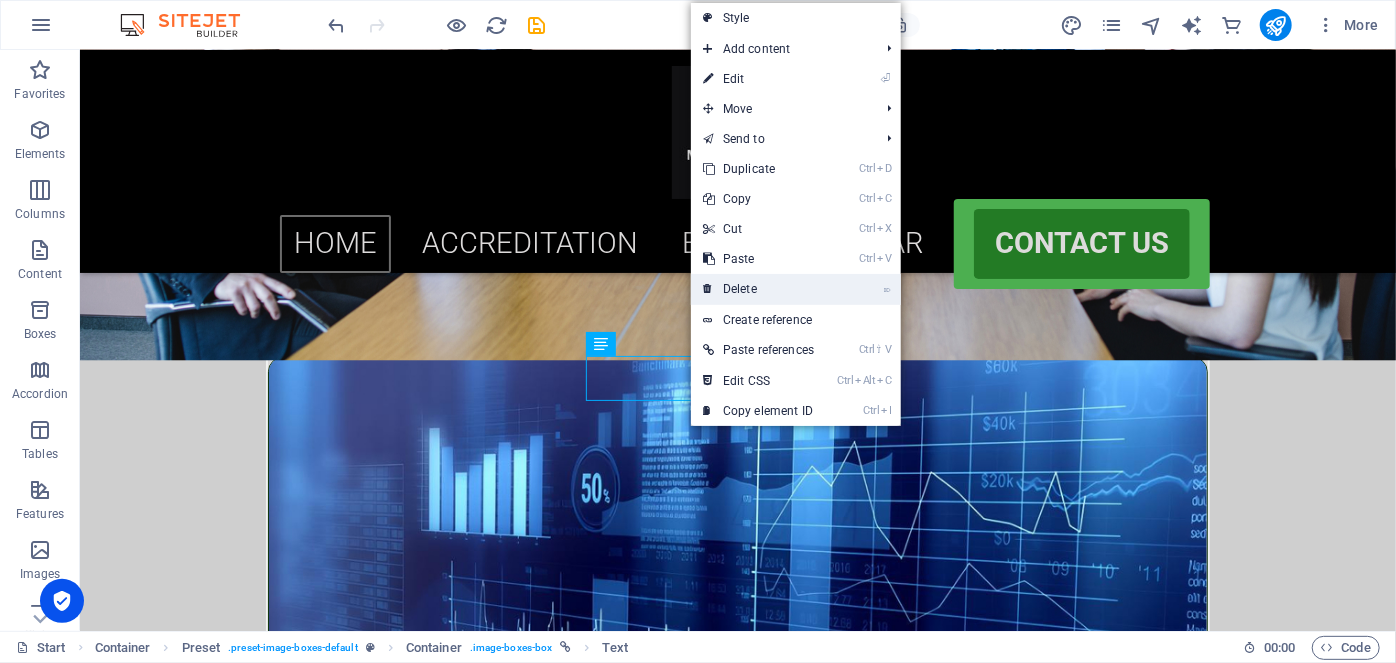 click on "⌦  Delete" at bounding box center (758, 289) 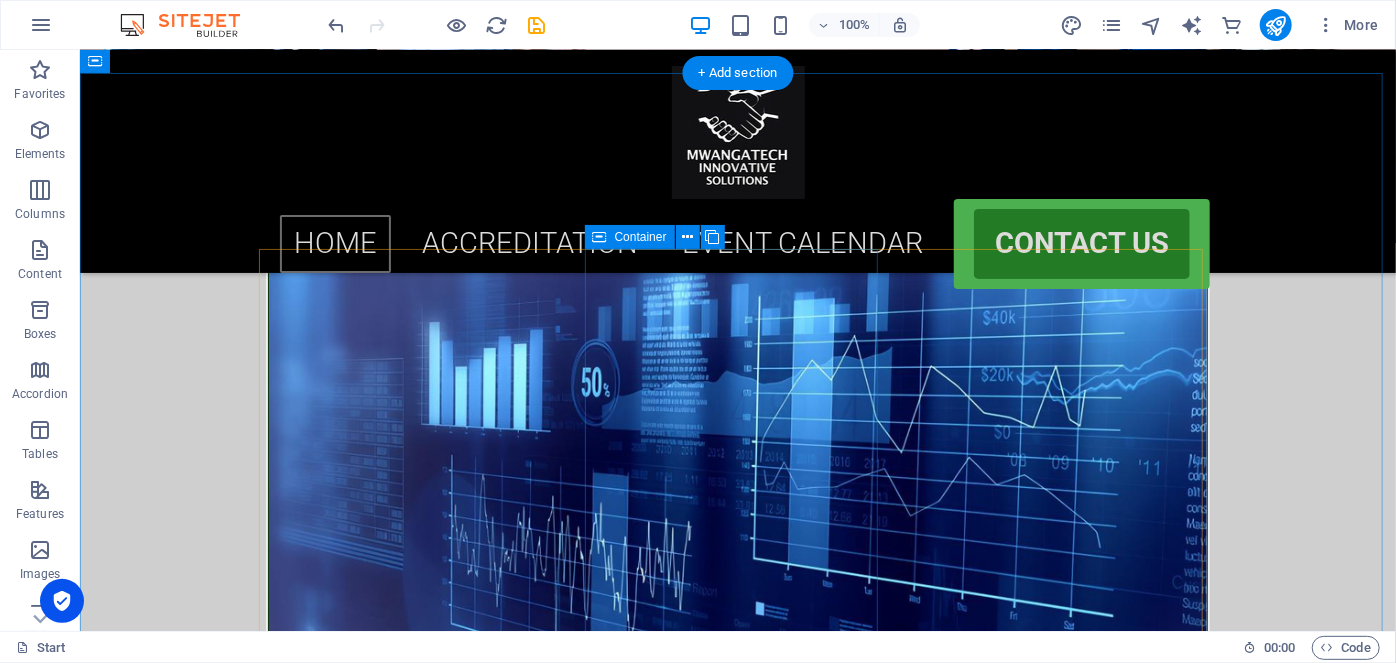 scroll, scrollTop: 704, scrollLeft: 0, axis: vertical 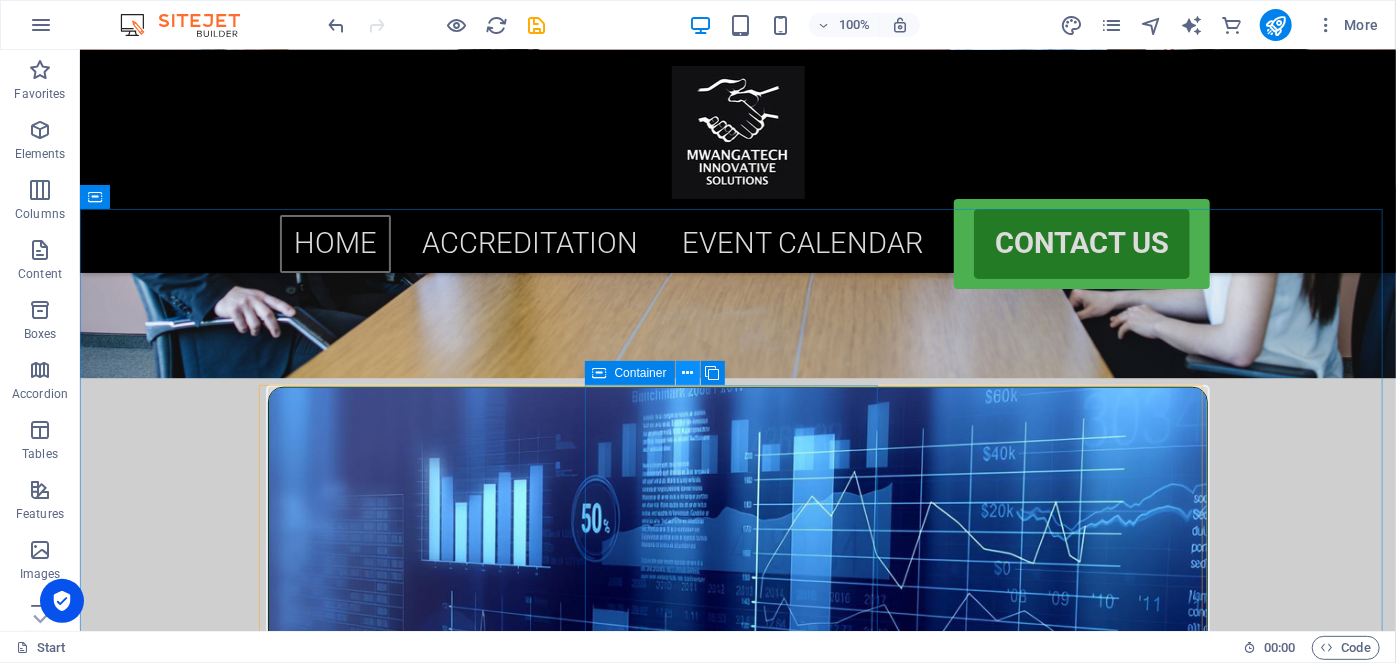 click at bounding box center [687, 373] 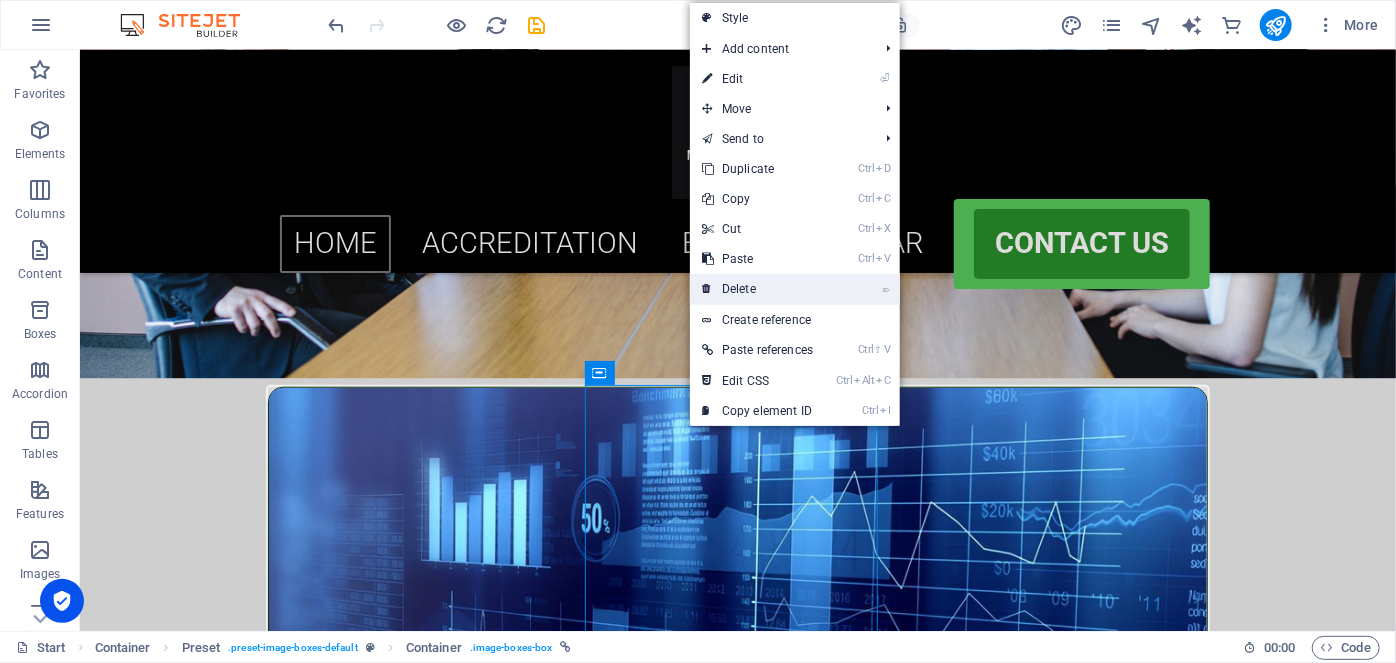 click on "⌦  Delete" at bounding box center [757, 289] 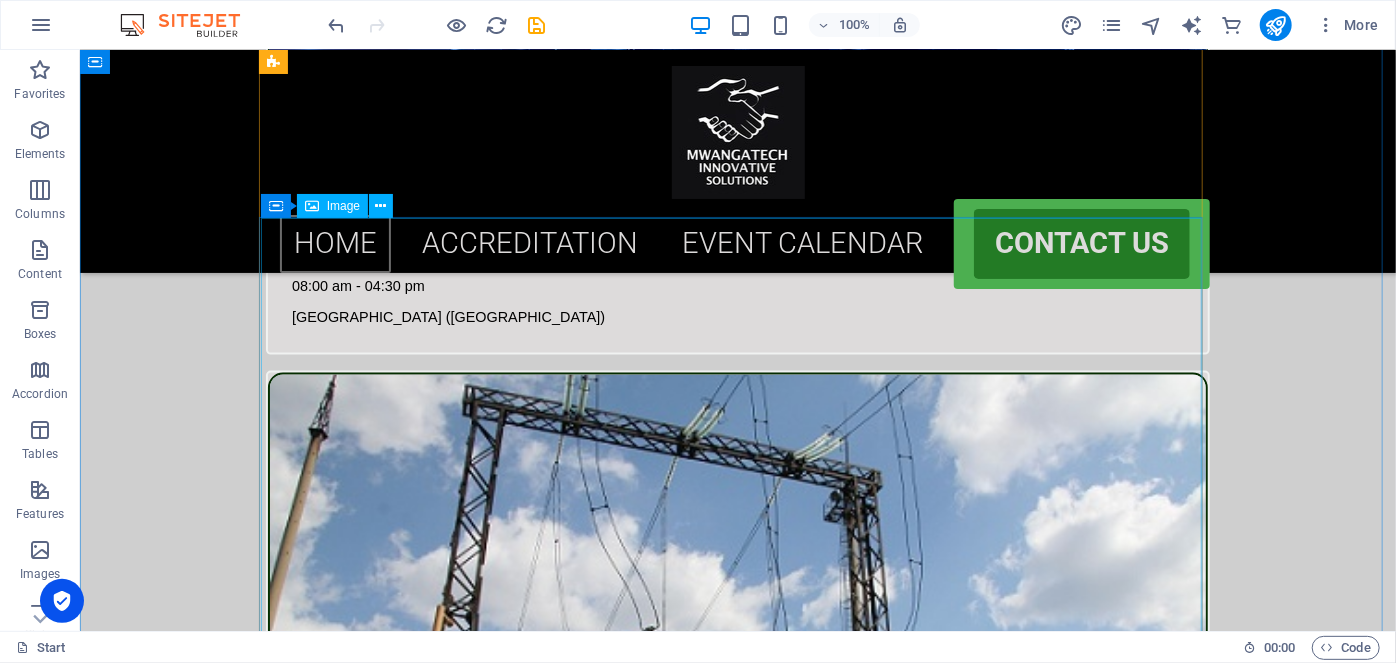 scroll, scrollTop: 1249, scrollLeft: 0, axis: vertical 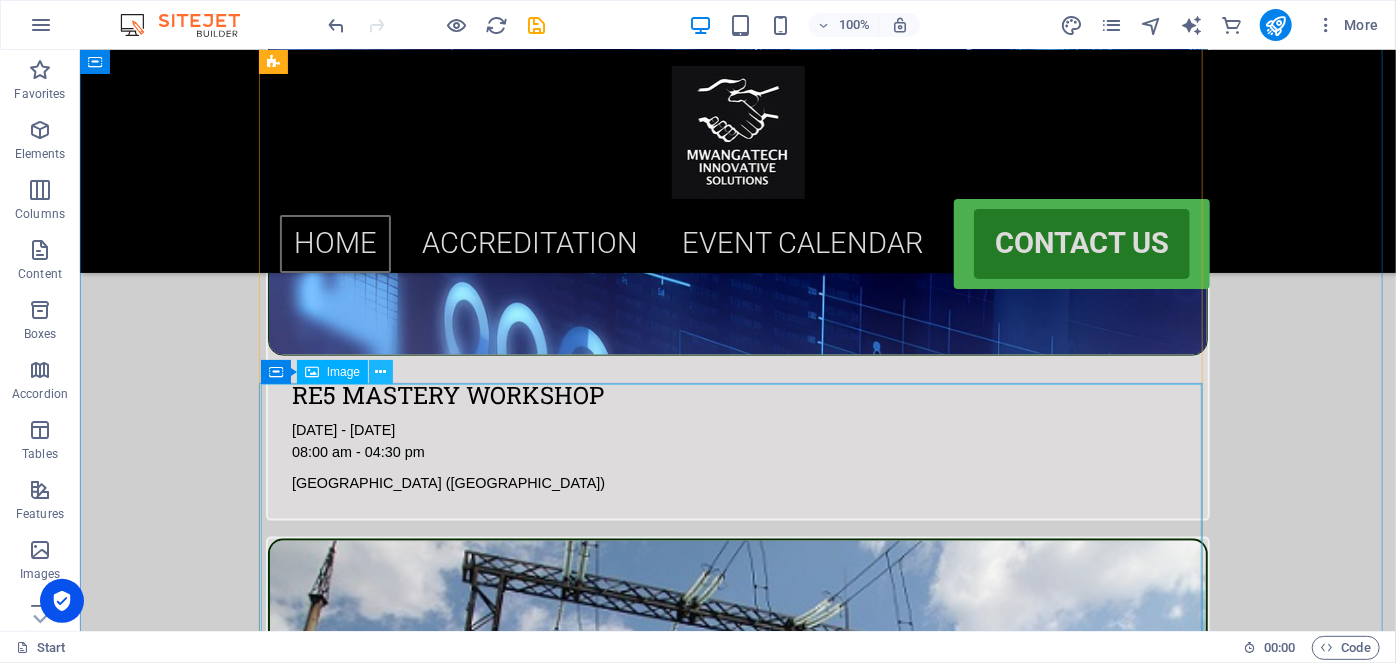 click at bounding box center [381, 372] 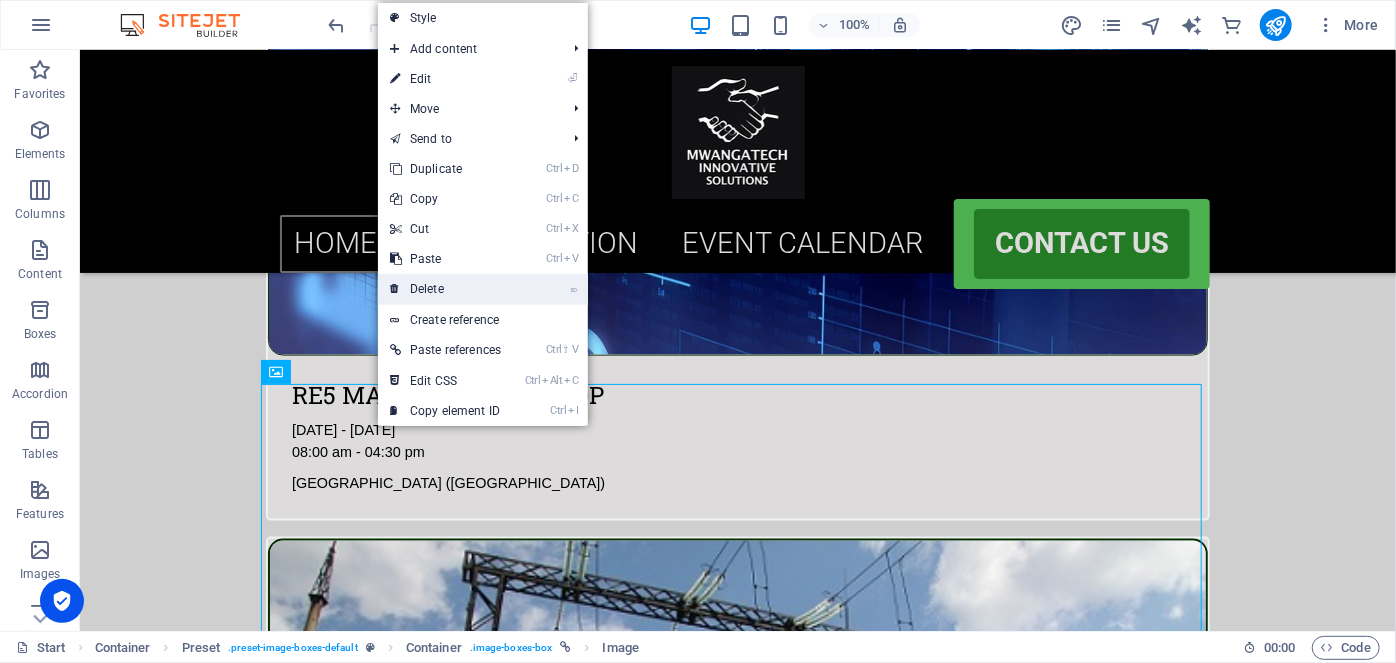 click on "⌦  Delete" at bounding box center [445, 289] 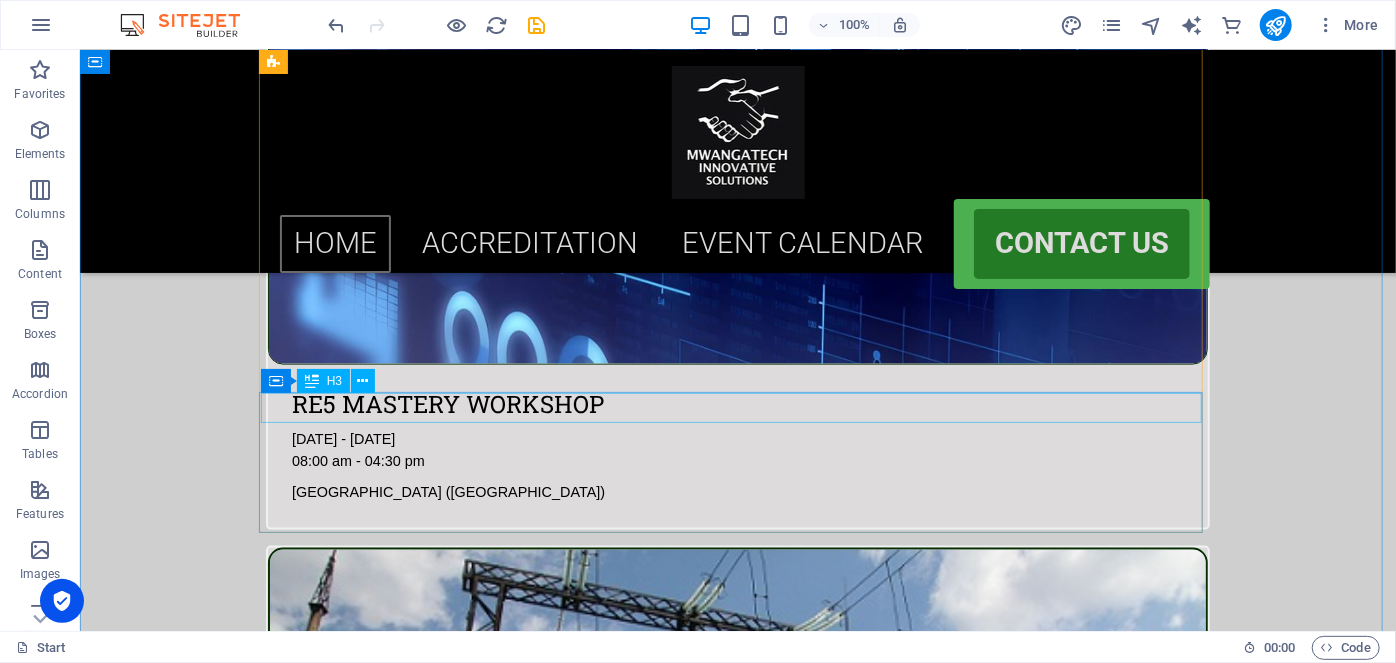 scroll, scrollTop: 1239, scrollLeft: 0, axis: vertical 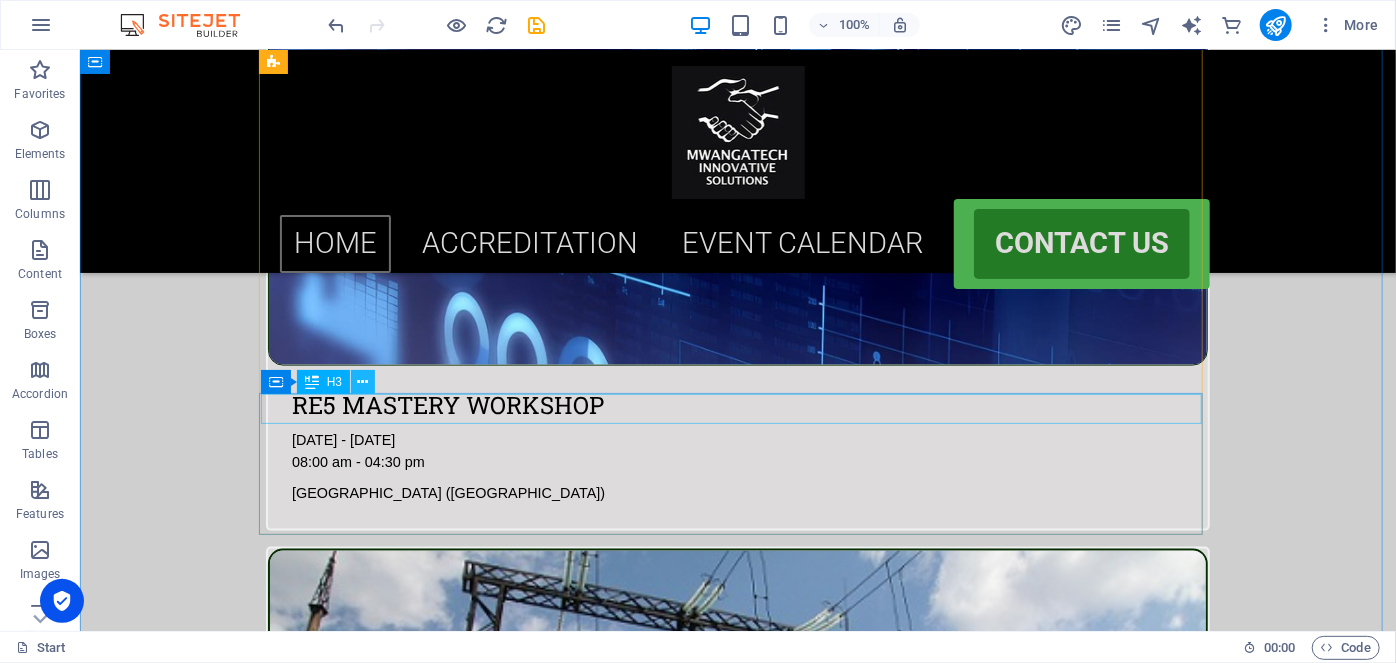 click at bounding box center [363, 382] 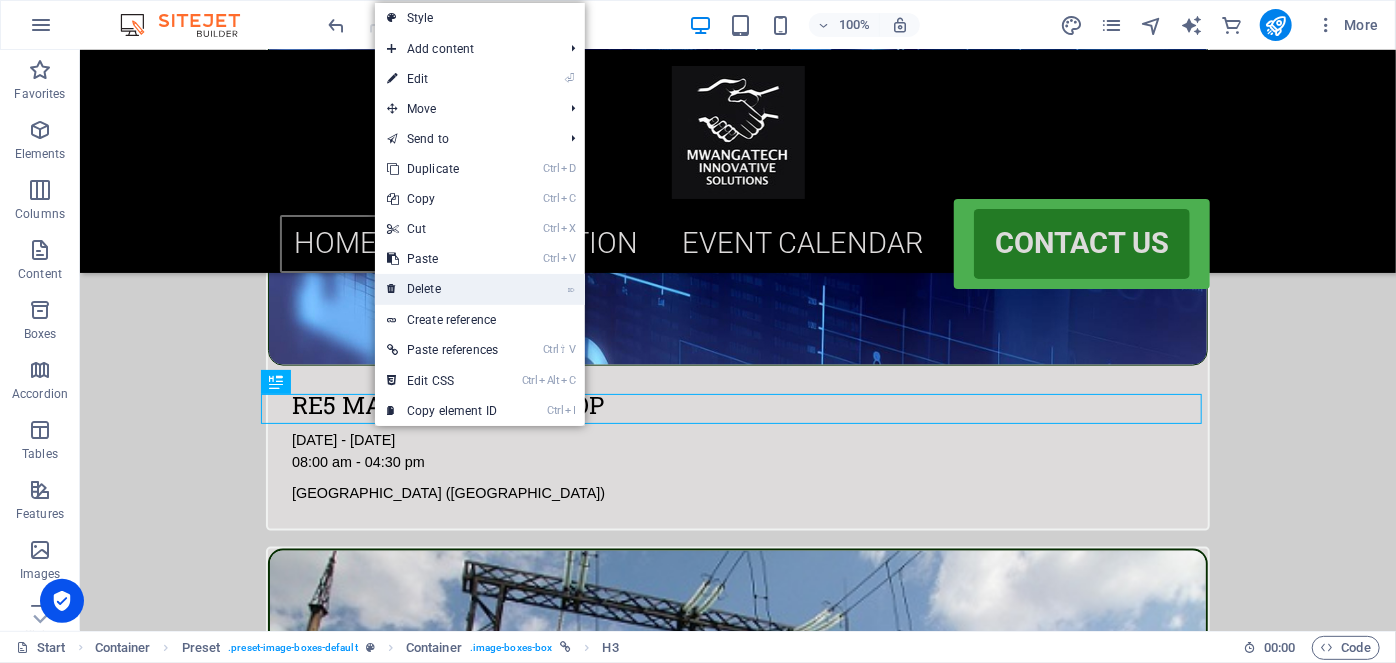 click on "⌦  Delete" at bounding box center (442, 289) 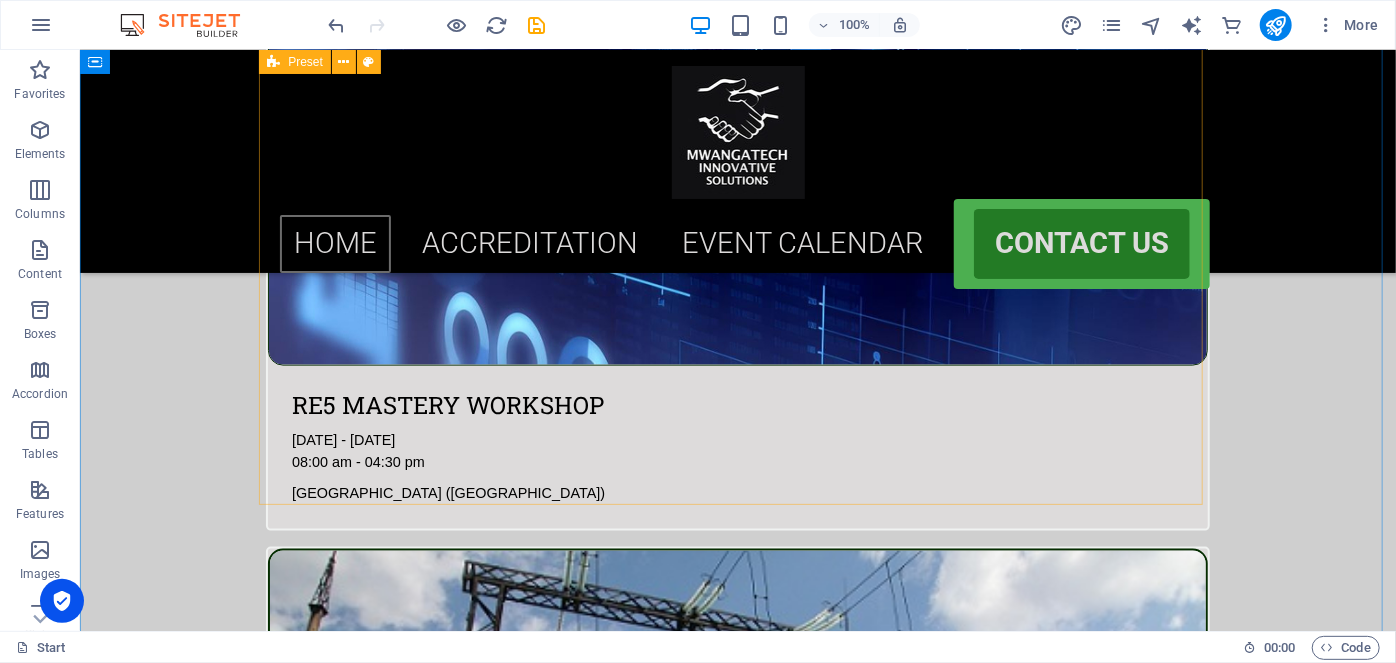 click on "RE5 Mastery Workshop  [DATE] - [DATE]   08:00 am - 04:30 pm [GEOGRAPHIC_DATA] ([GEOGRAPHIC_DATA]) Transformer Operation, Testing and Maintenance   [DATE] - [DATE]  09:00 am - 05:00 pm [GEOGRAPHIC_DATA] ([GEOGRAPHIC_DATA]) Maintenance and Troubleshooting of UPS Systems and Battery Power Supplies  [DATE] - [DATE]  09:00 am - 05:00 pm [GEOGRAPHIC_DATA] ([GEOGRAPHIC_DATA])  [DATE] - [DATE]  09:00 am - 05:00 pm [GEOGRAPHIC_DATA] ([GEOGRAPHIC_DATA])" at bounding box center (737, 1082) 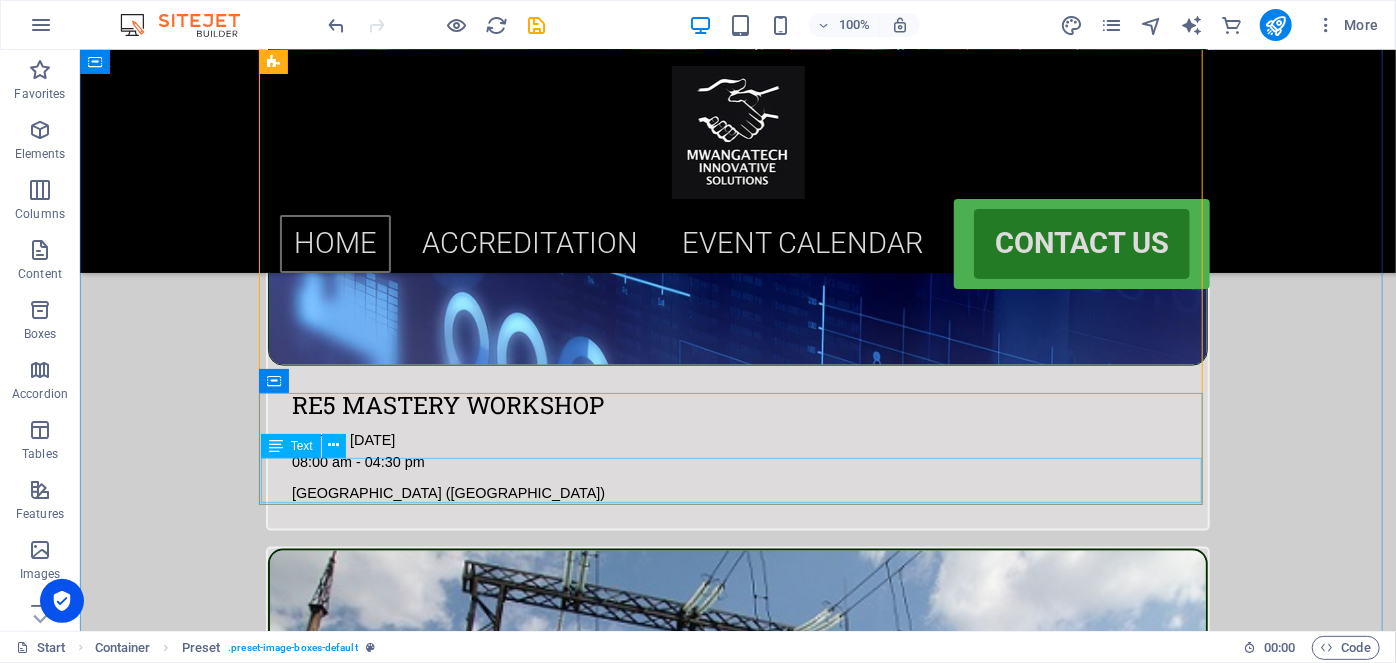 click on "[GEOGRAPHIC_DATA] ([GEOGRAPHIC_DATA])" at bounding box center (737, 2290) 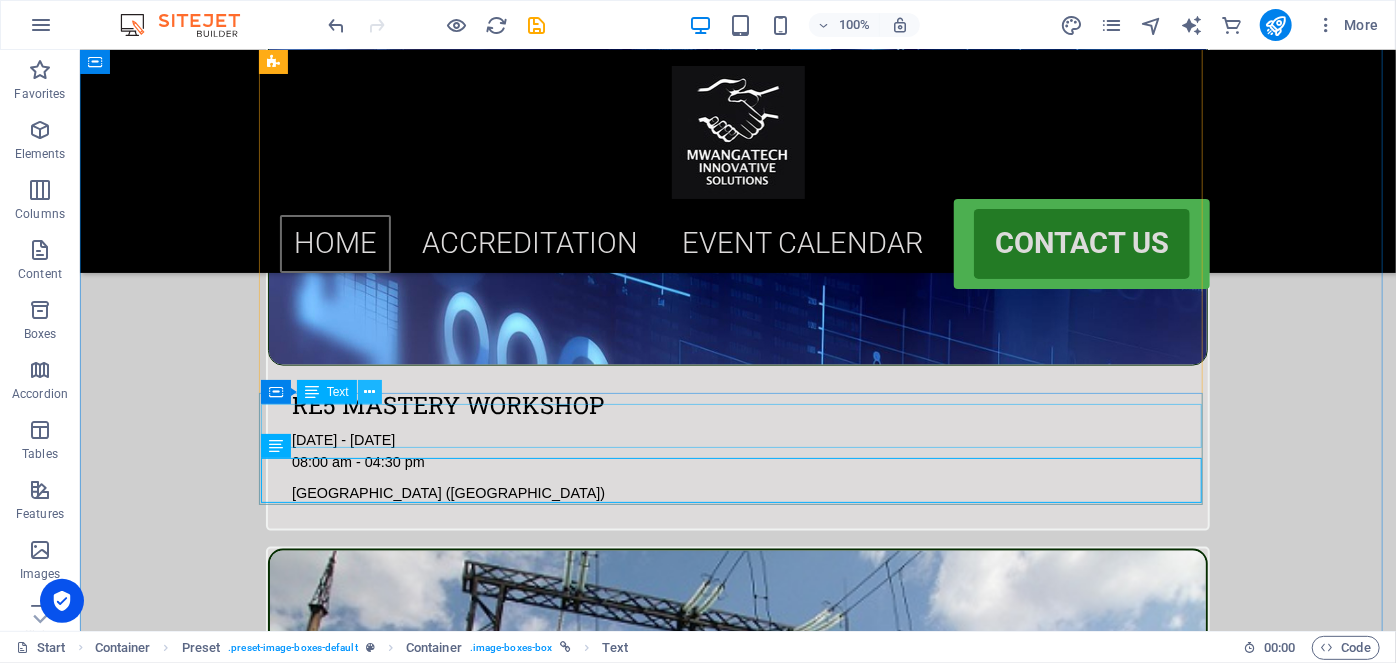 click at bounding box center (369, 392) 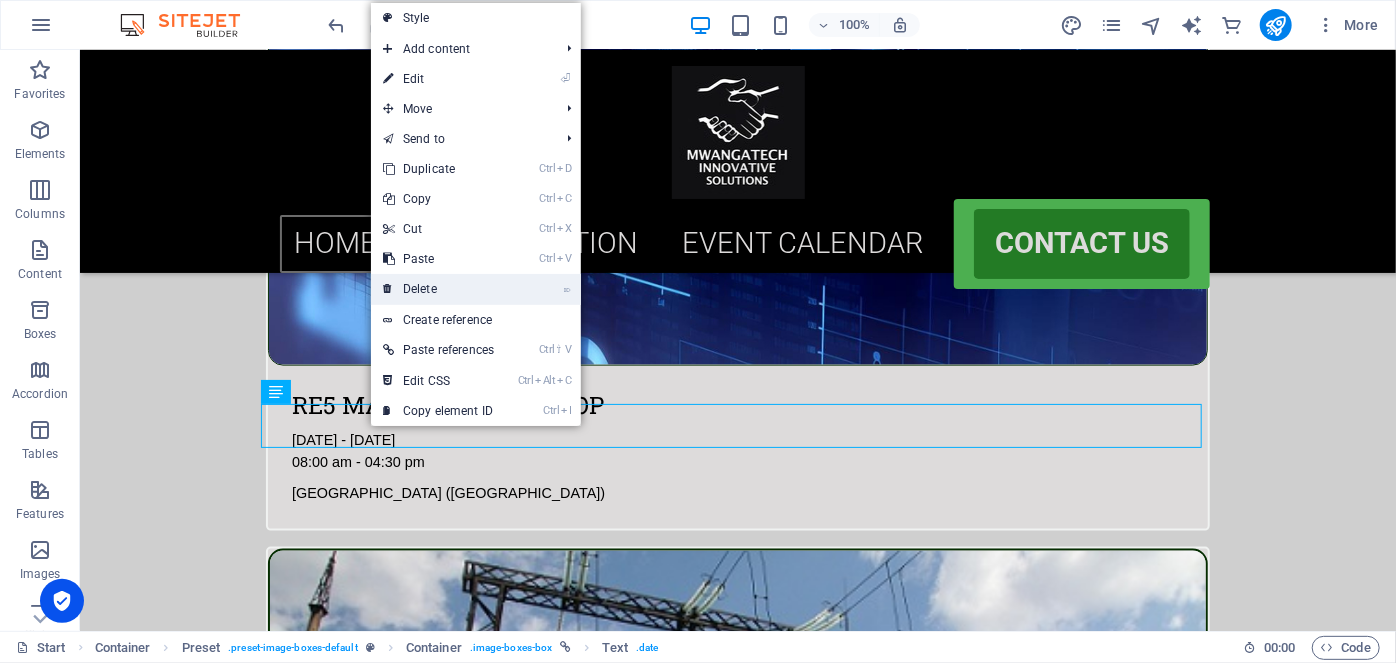 click on "⌦  Delete" at bounding box center [438, 289] 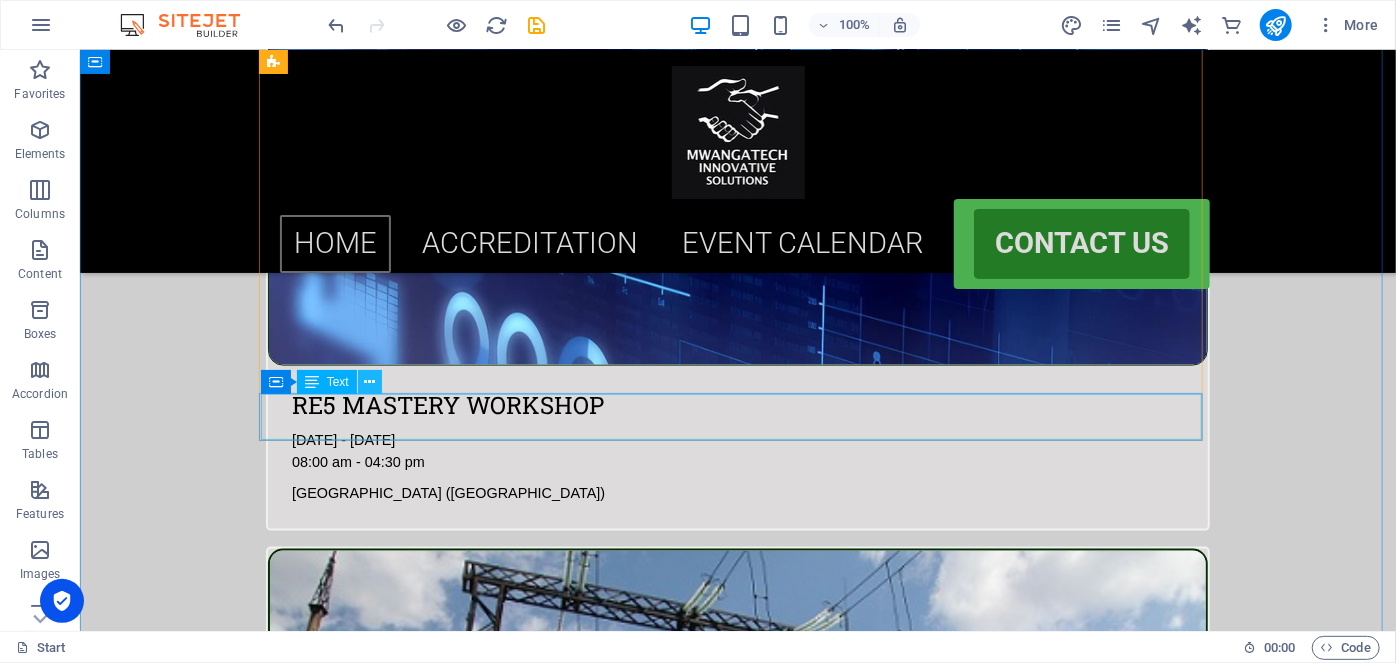 click at bounding box center (369, 382) 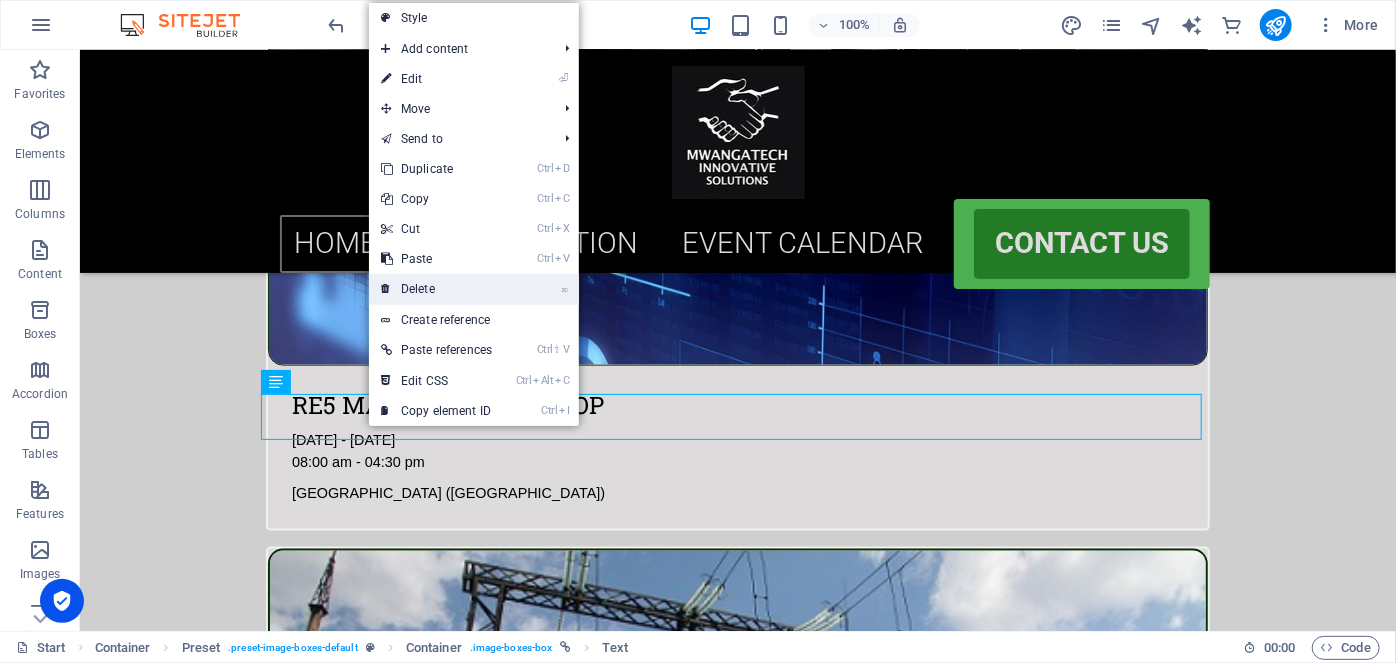 click on "⌦  Delete" at bounding box center [436, 289] 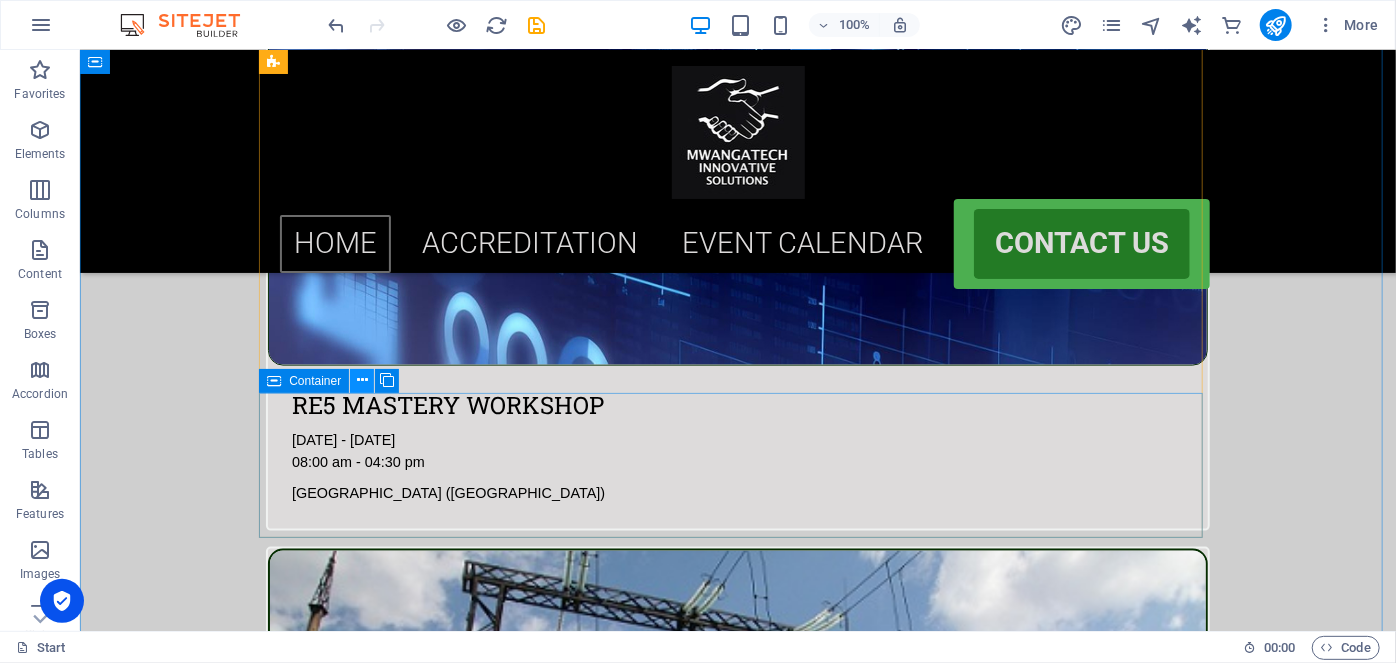 click at bounding box center (362, 380) 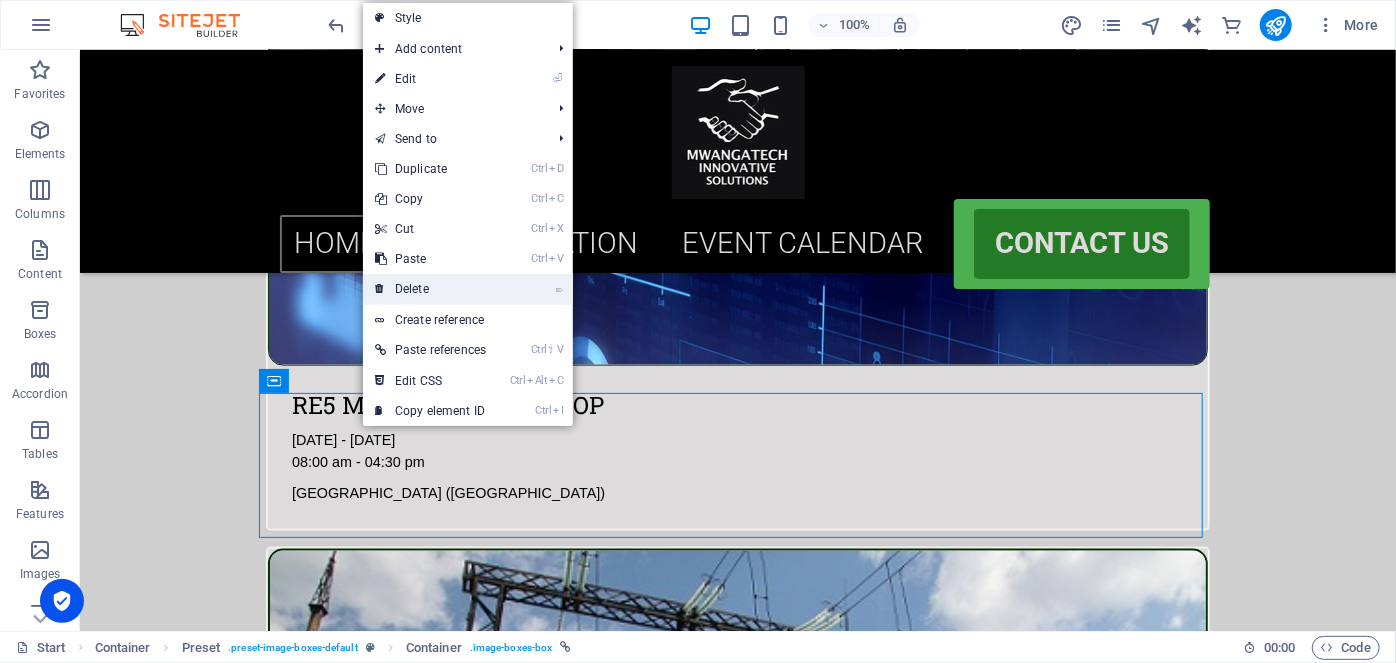 click on "⌦  Delete" at bounding box center (430, 289) 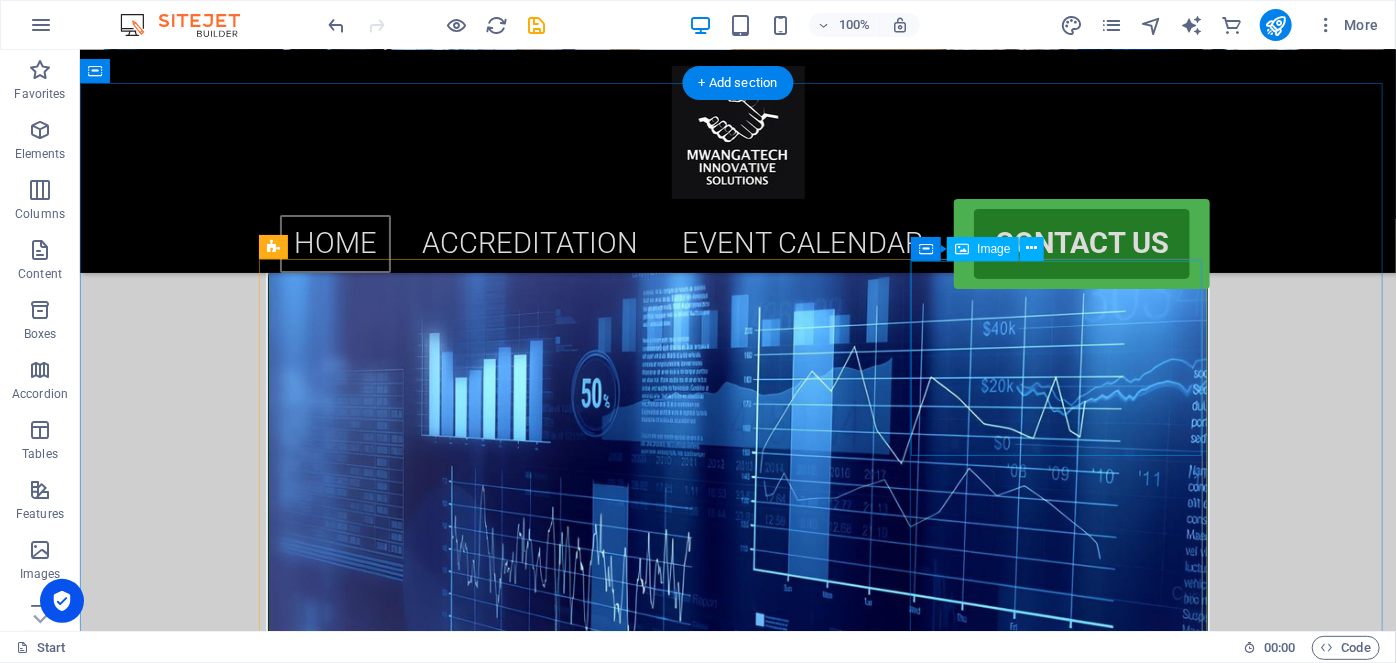 scroll, scrollTop: 0, scrollLeft: 0, axis: both 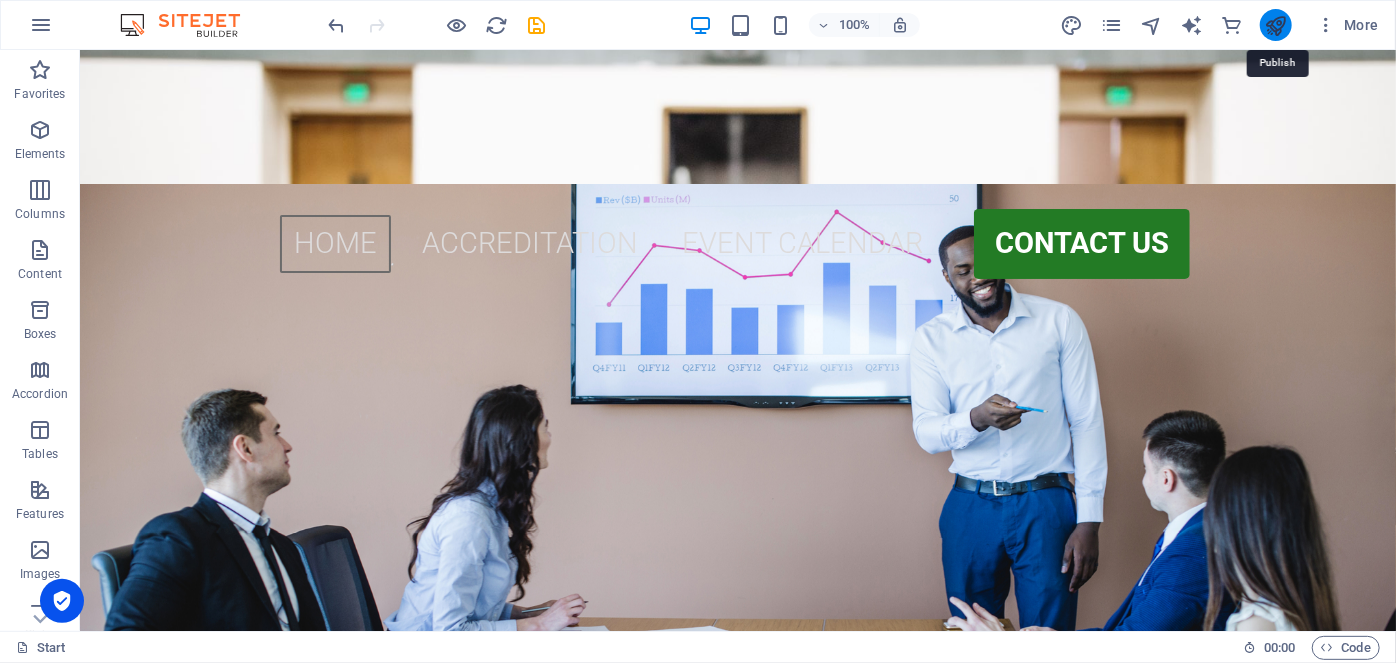 click at bounding box center (1275, 25) 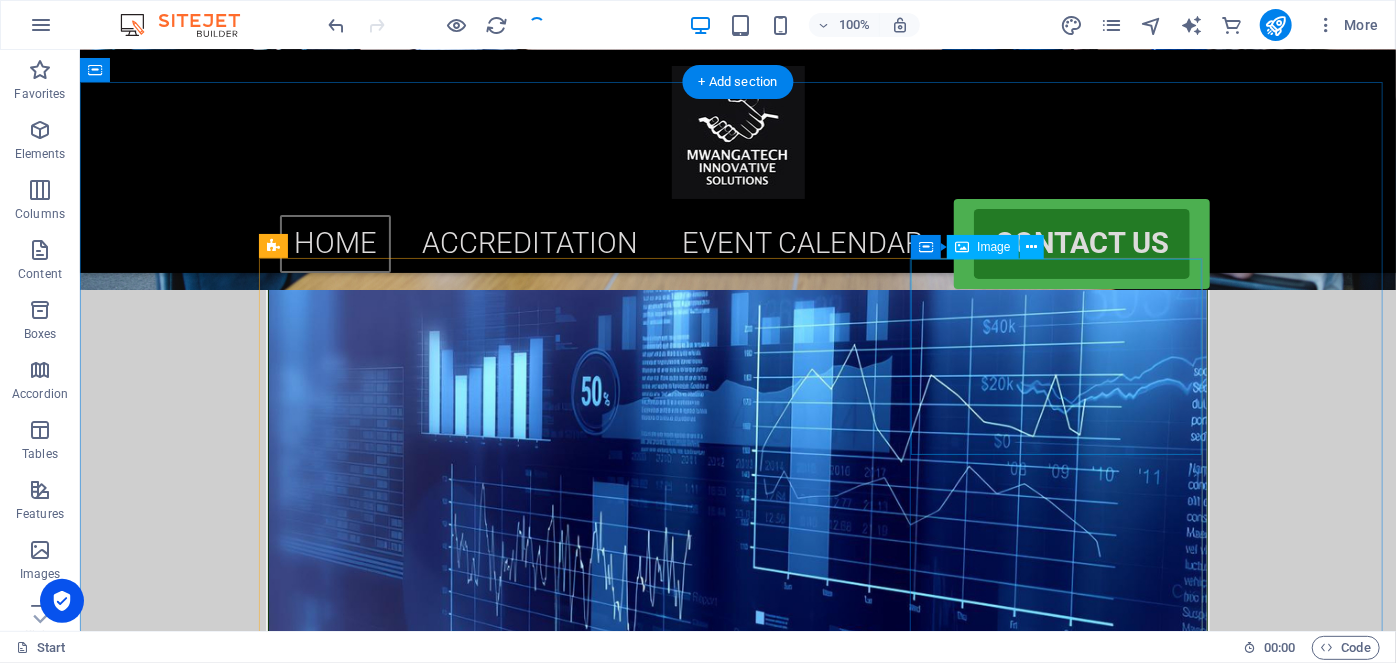 scroll, scrollTop: 832, scrollLeft: 0, axis: vertical 